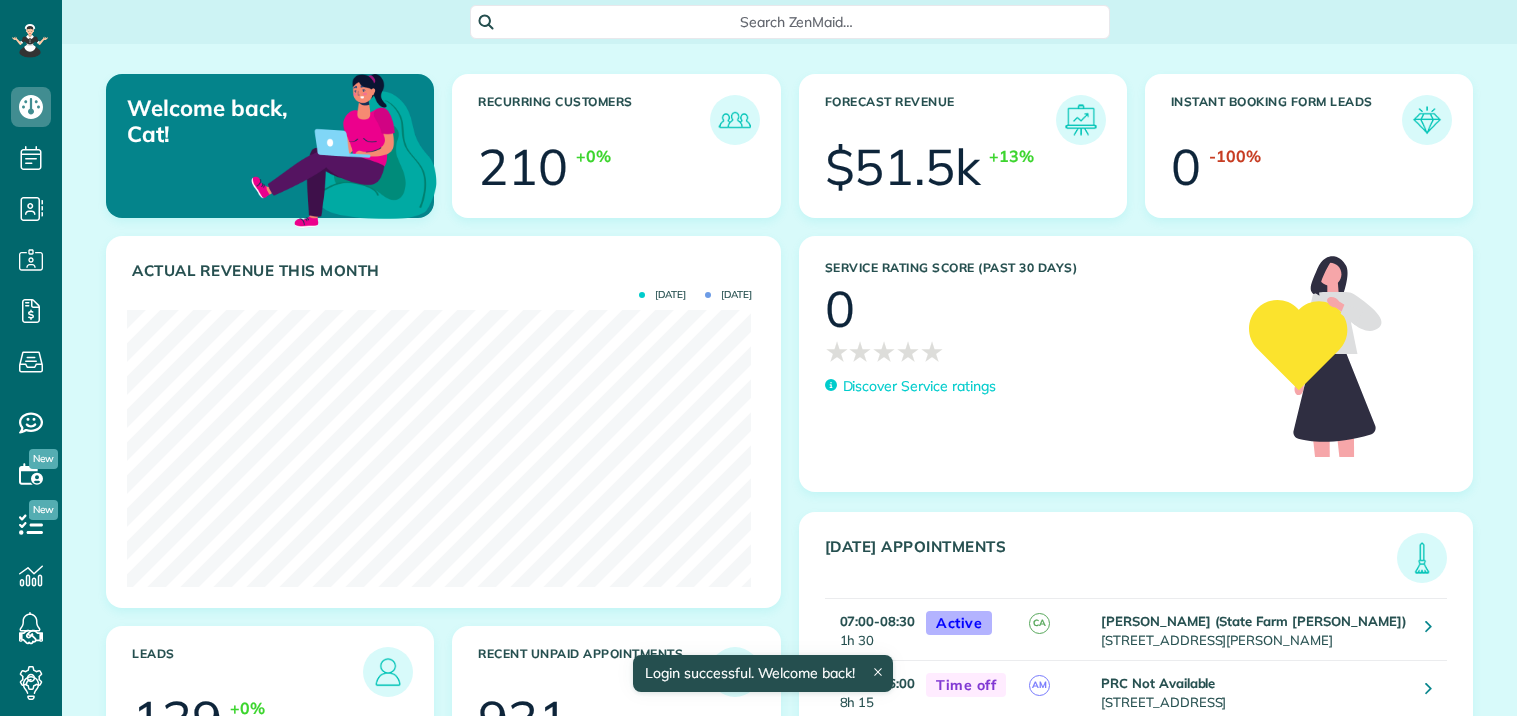 scroll, scrollTop: 0, scrollLeft: 0, axis: both 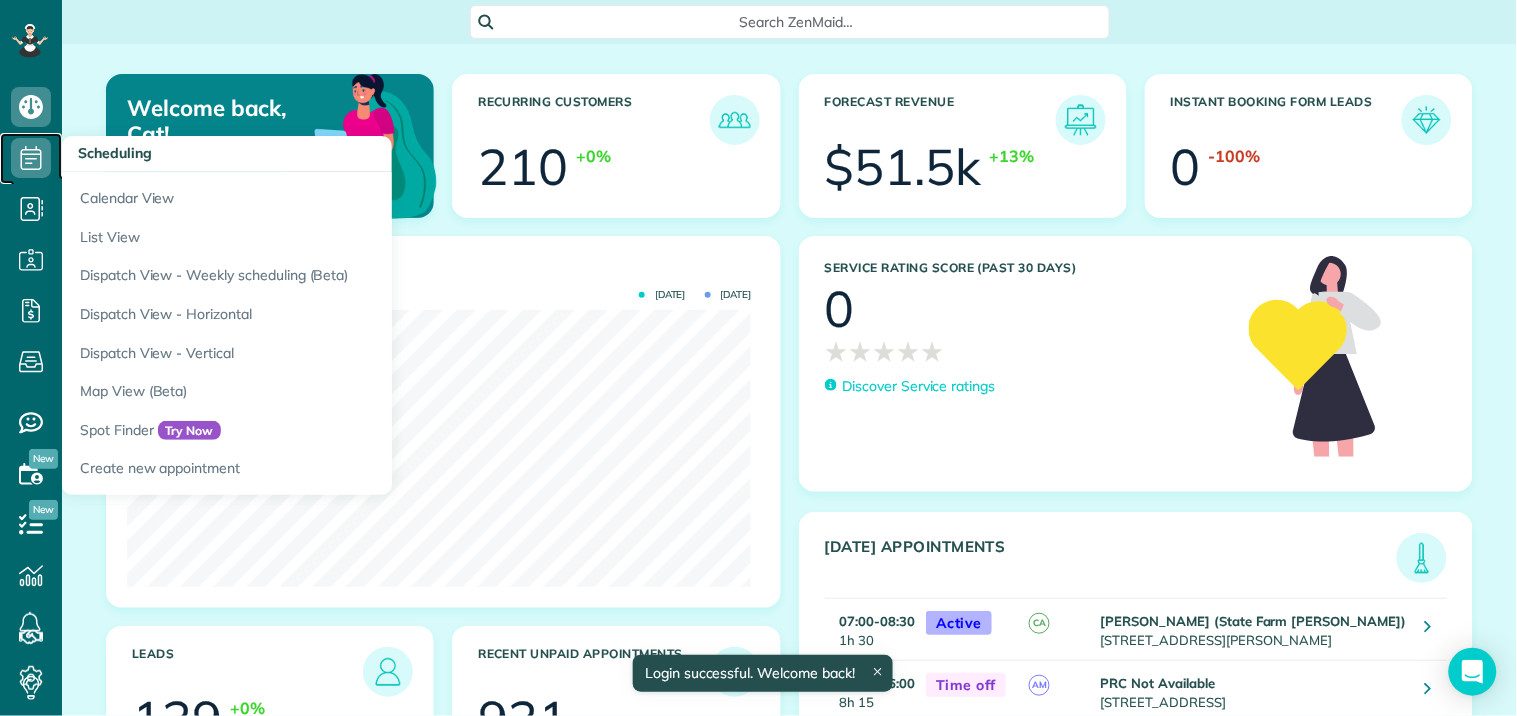 click 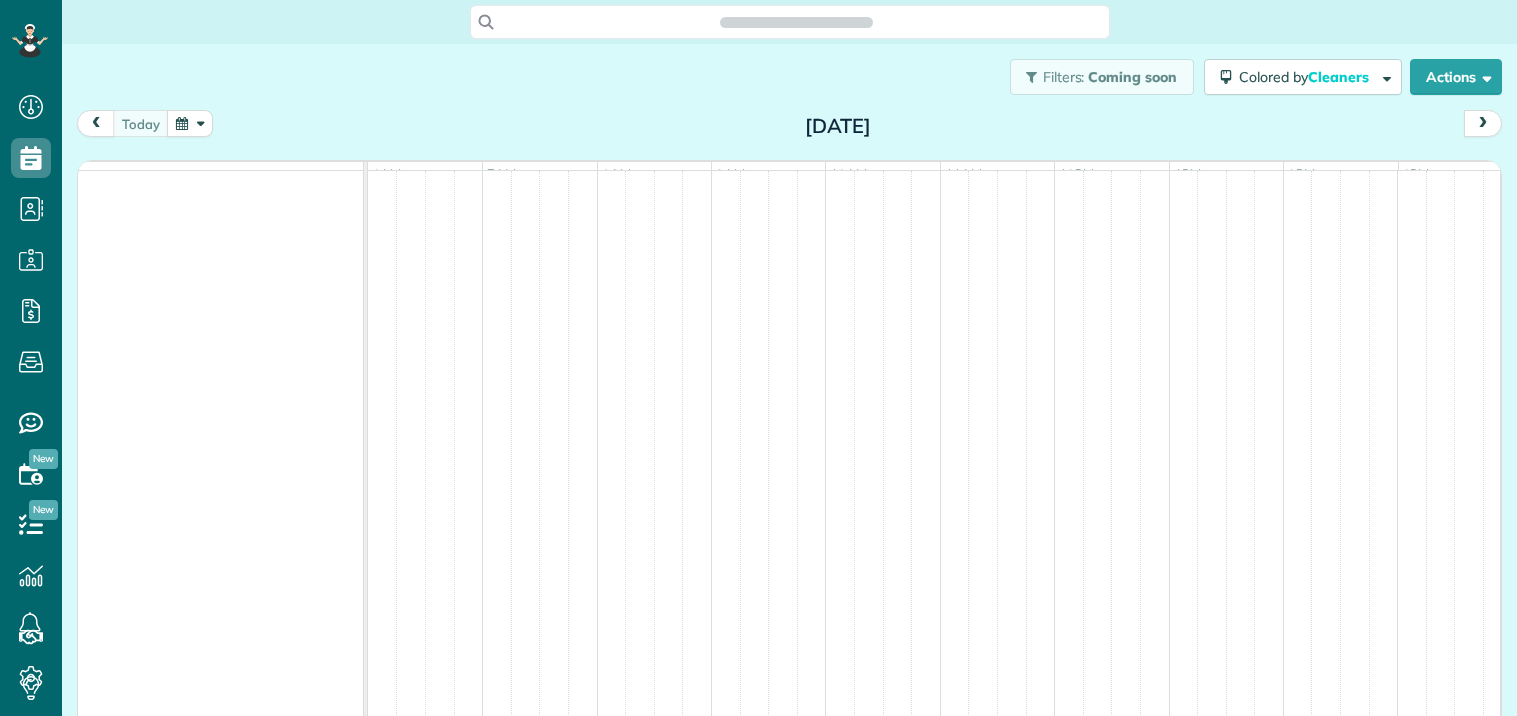 scroll, scrollTop: 0, scrollLeft: 0, axis: both 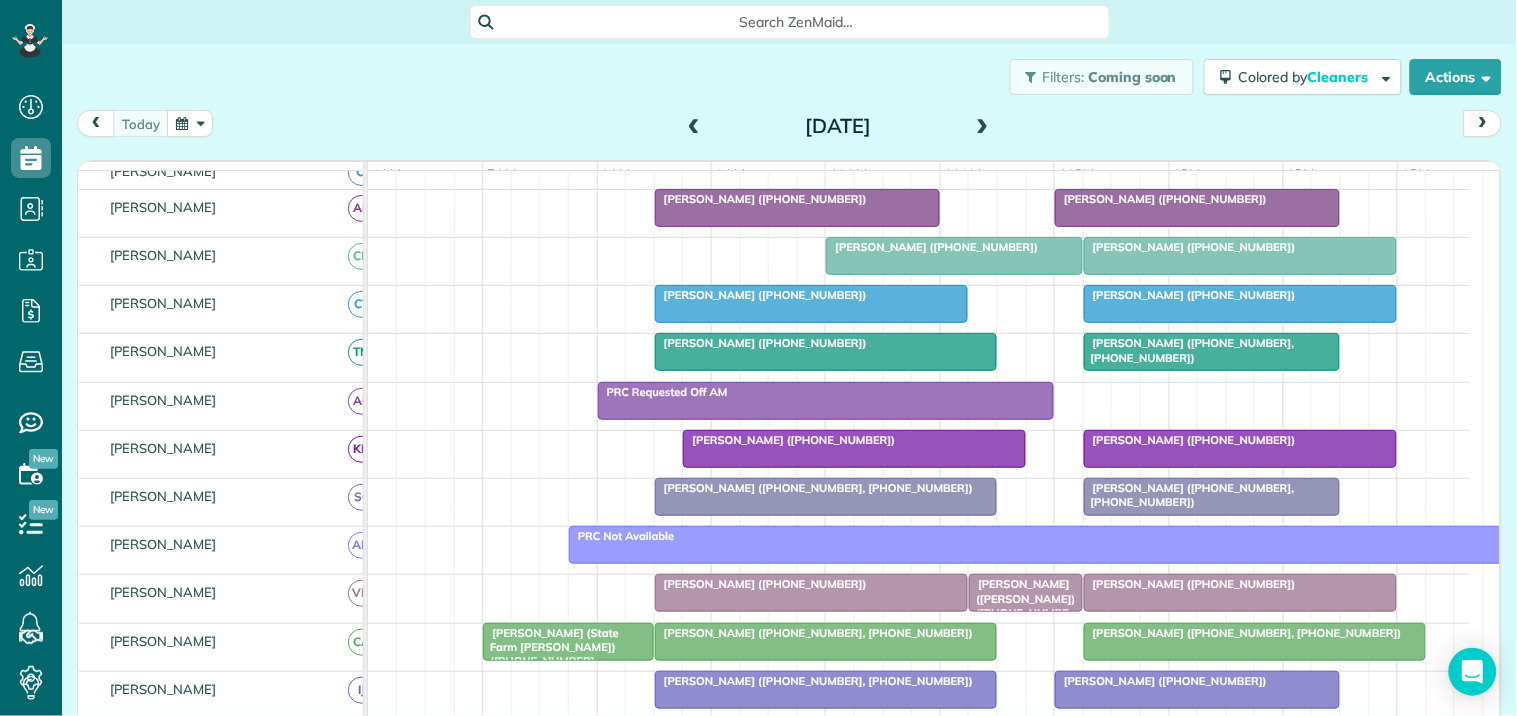 click at bounding box center [1197, 208] 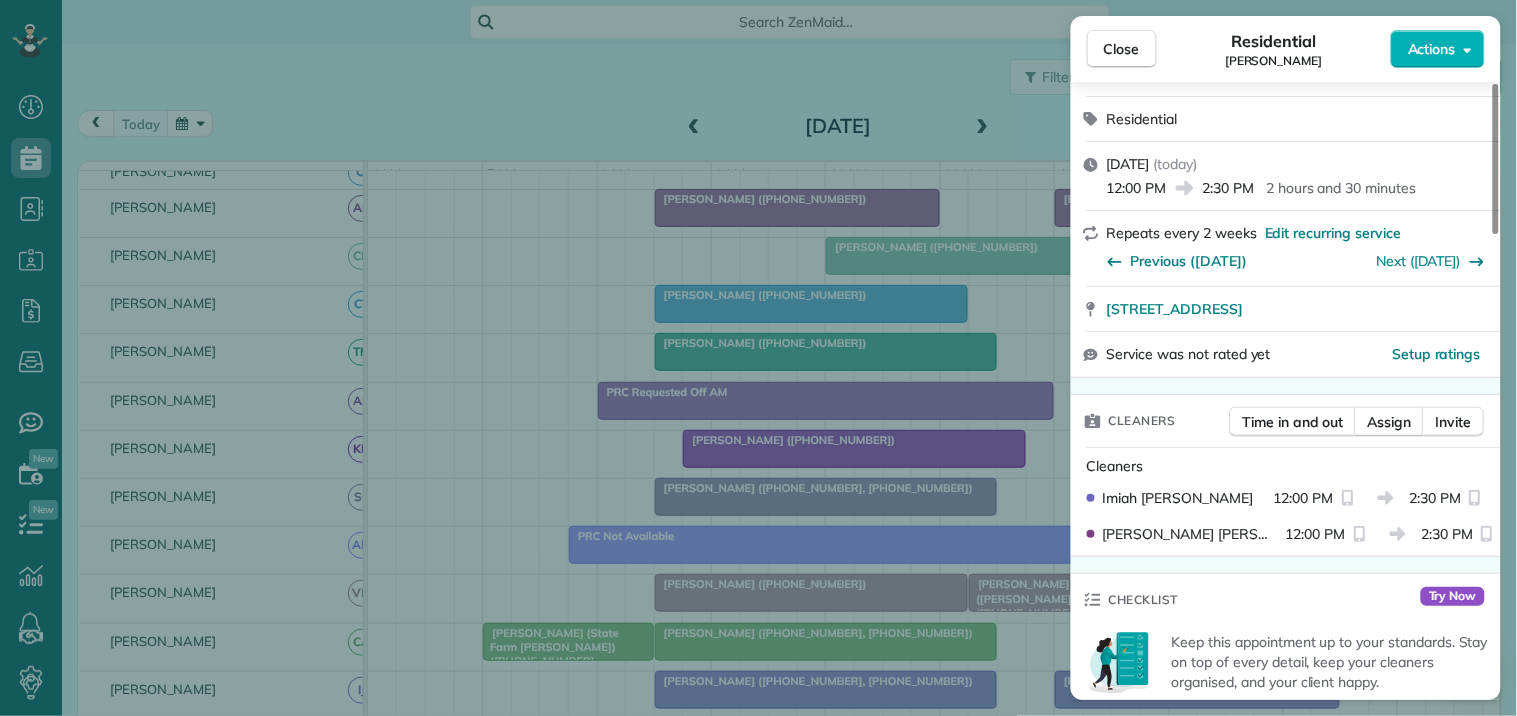 scroll, scrollTop: 222, scrollLeft: 0, axis: vertical 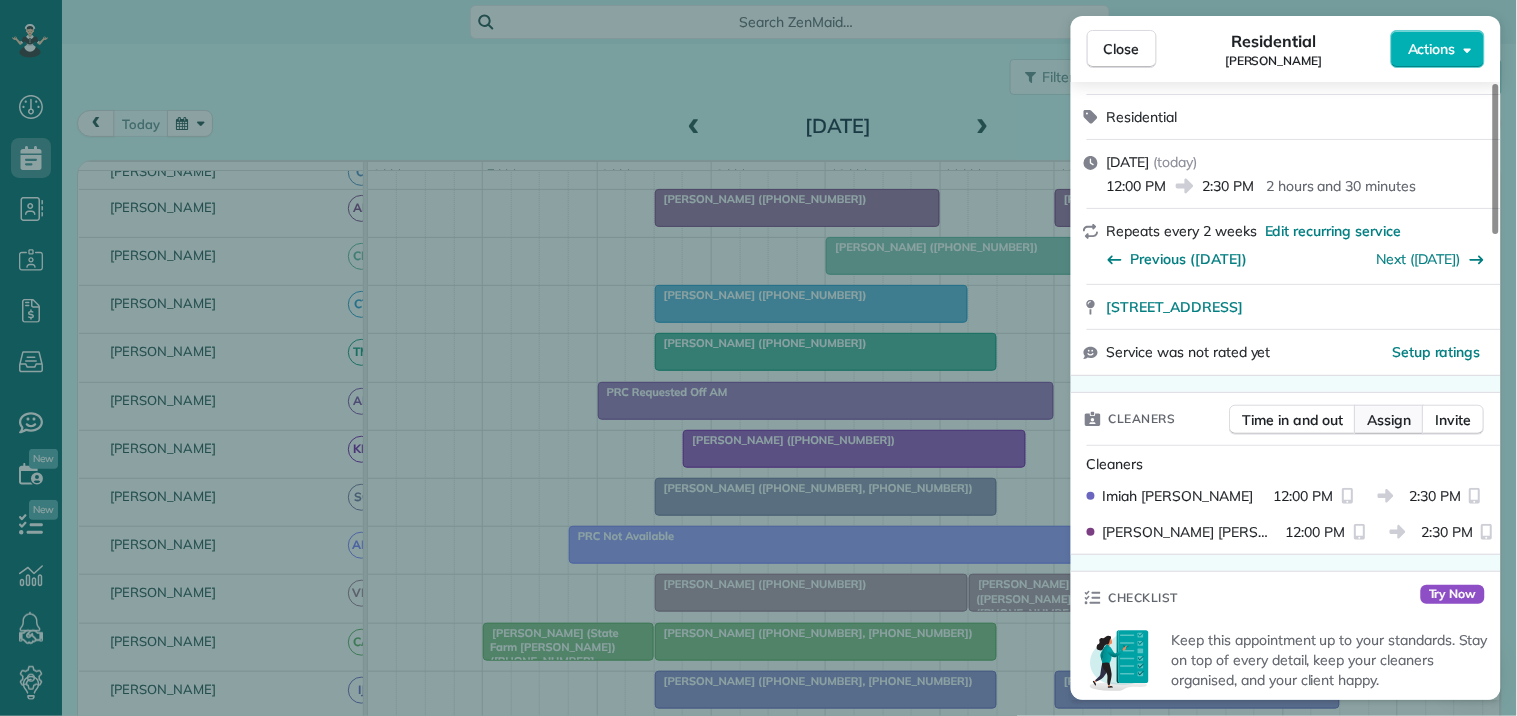 click on "Assign" at bounding box center (1390, 420) 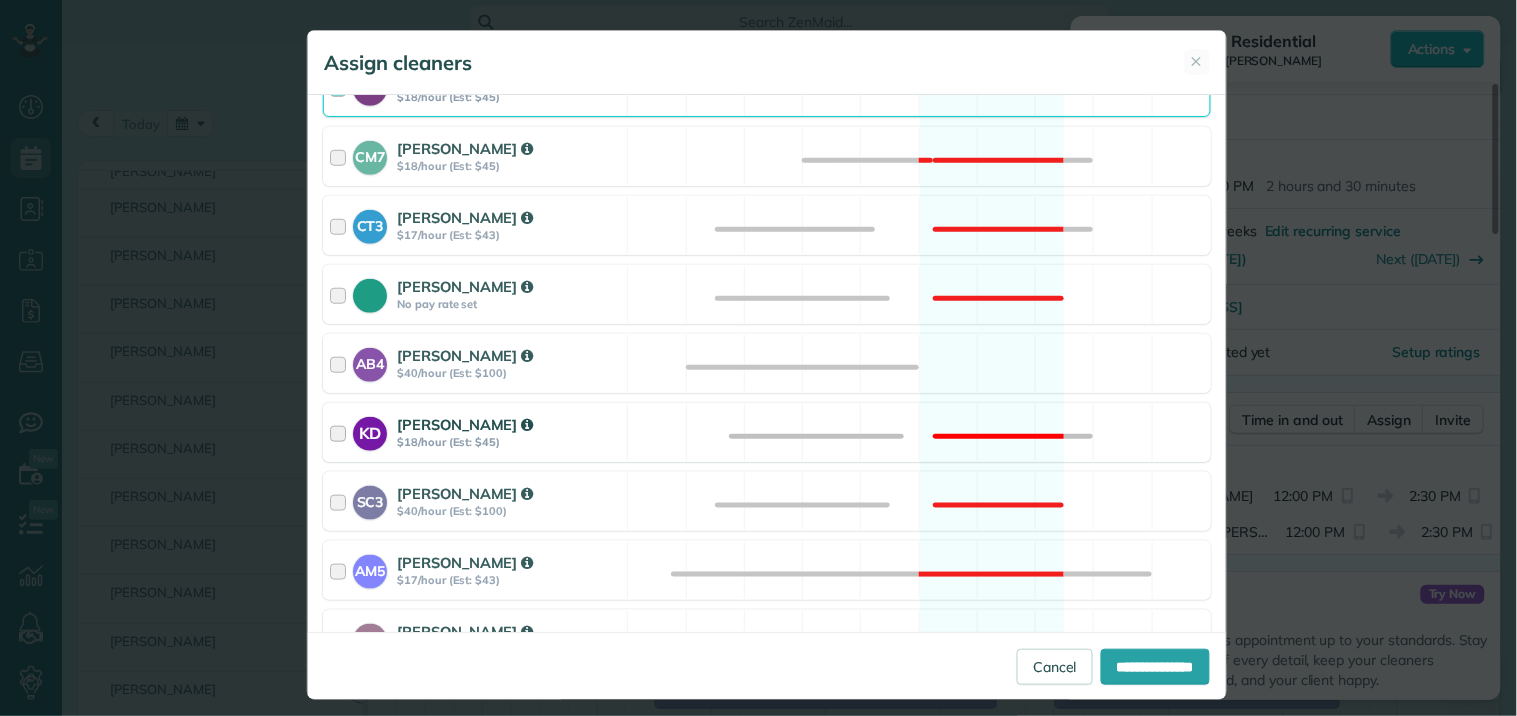 scroll, scrollTop: 333, scrollLeft: 0, axis: vertical 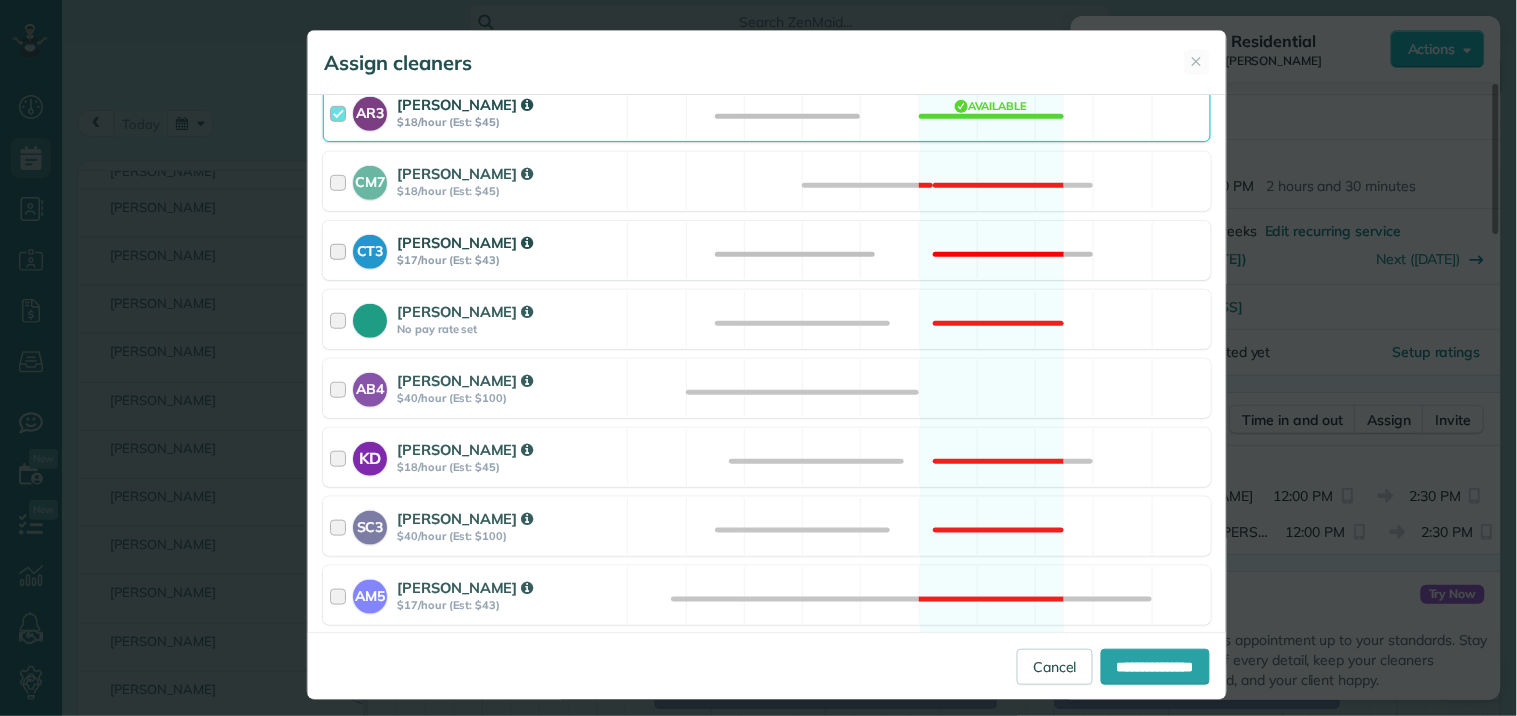 click on "CT3
Crystal Todd
$17/hour (Est: $43)
Not available" at bounding box center (767, 250) 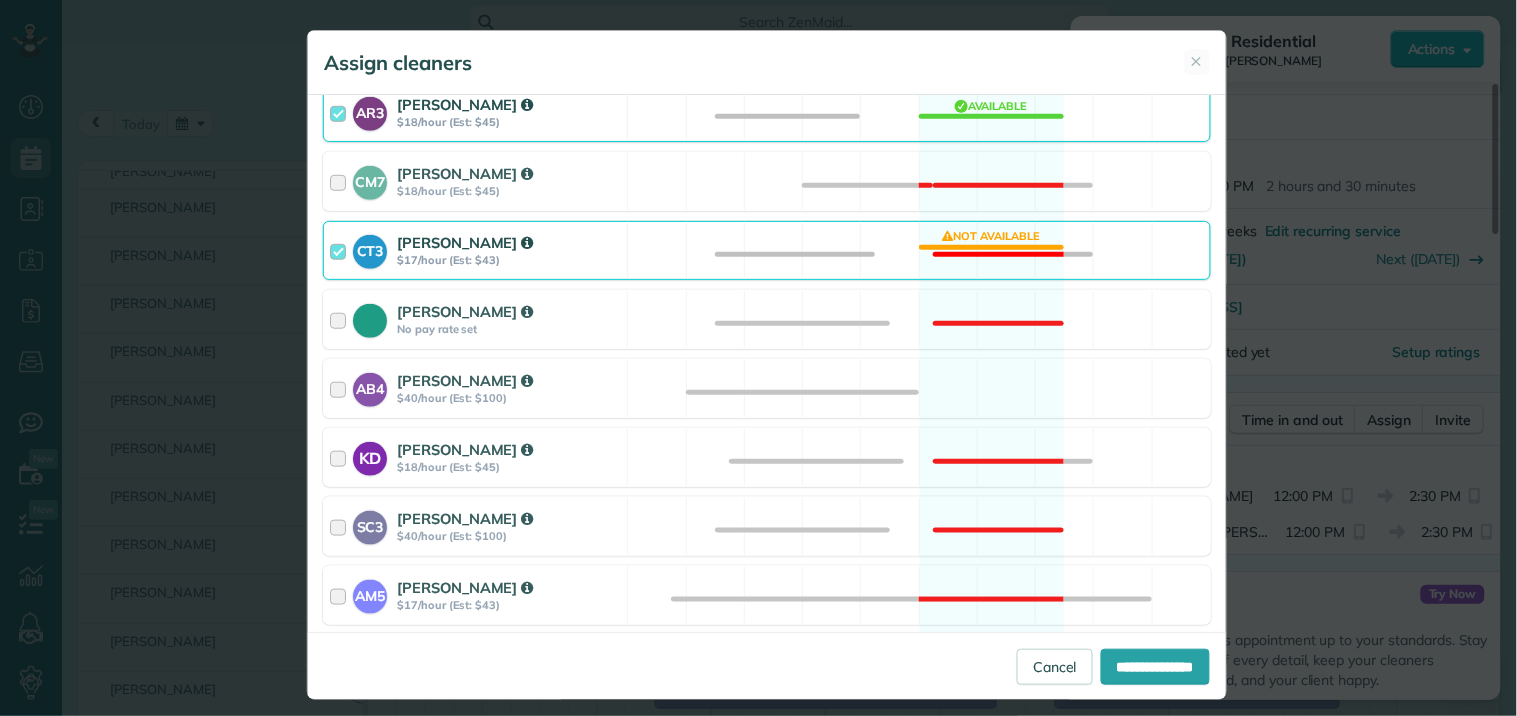 scroll, scrollTop: 953, scrollLeft: 0, axis: vertical 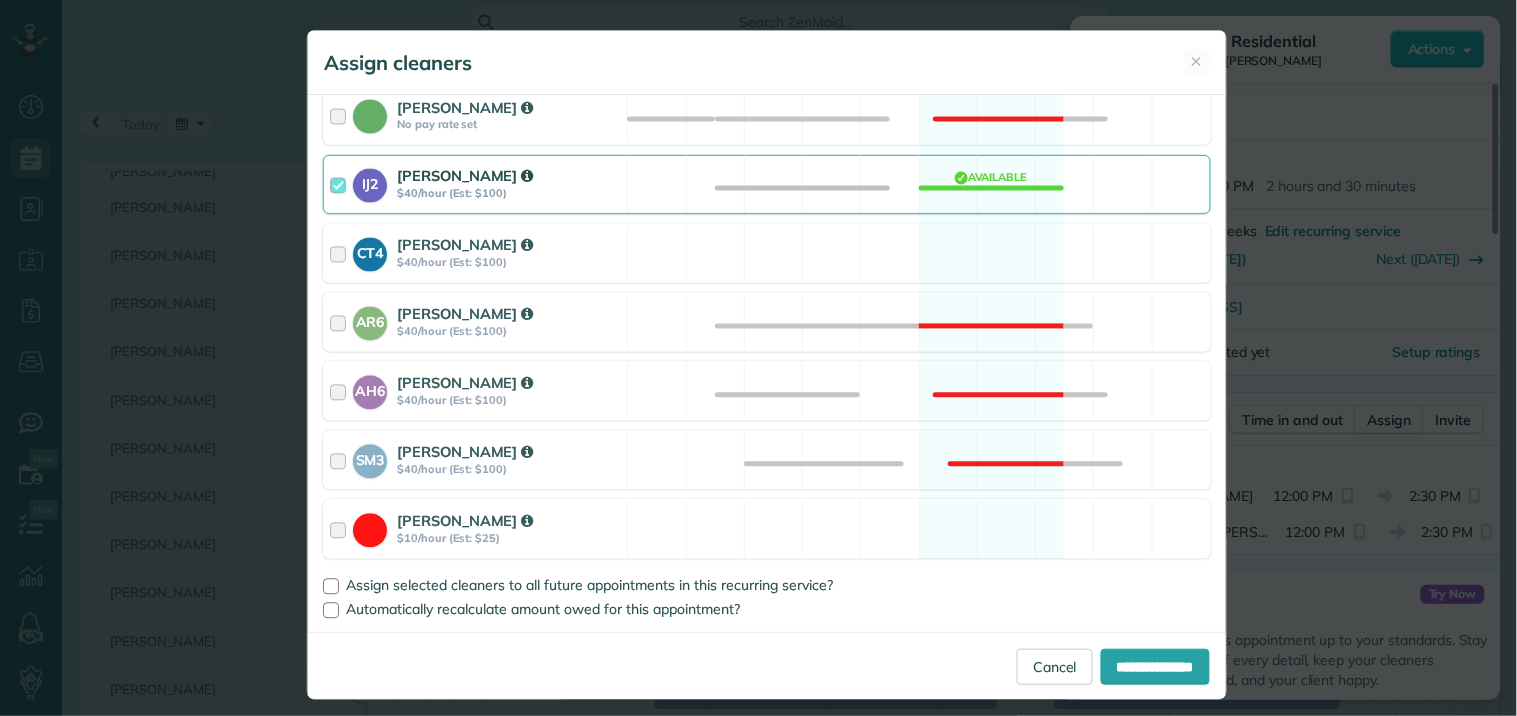 click on "IJ2
Imiah Jackson
$40/hour (Est: $100)
Available" at bounding box center (767, 184) 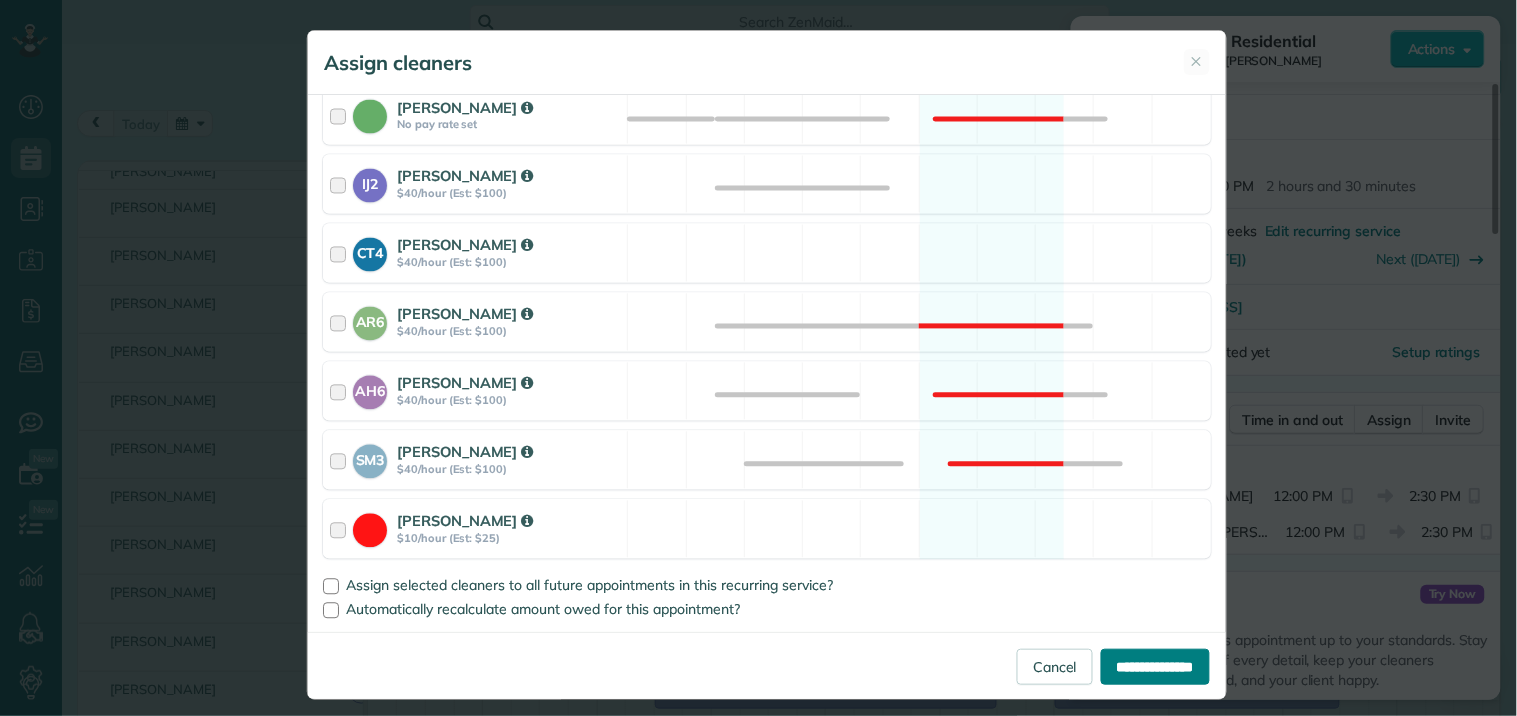 click on "**********" at bounding box center (1155, 667) 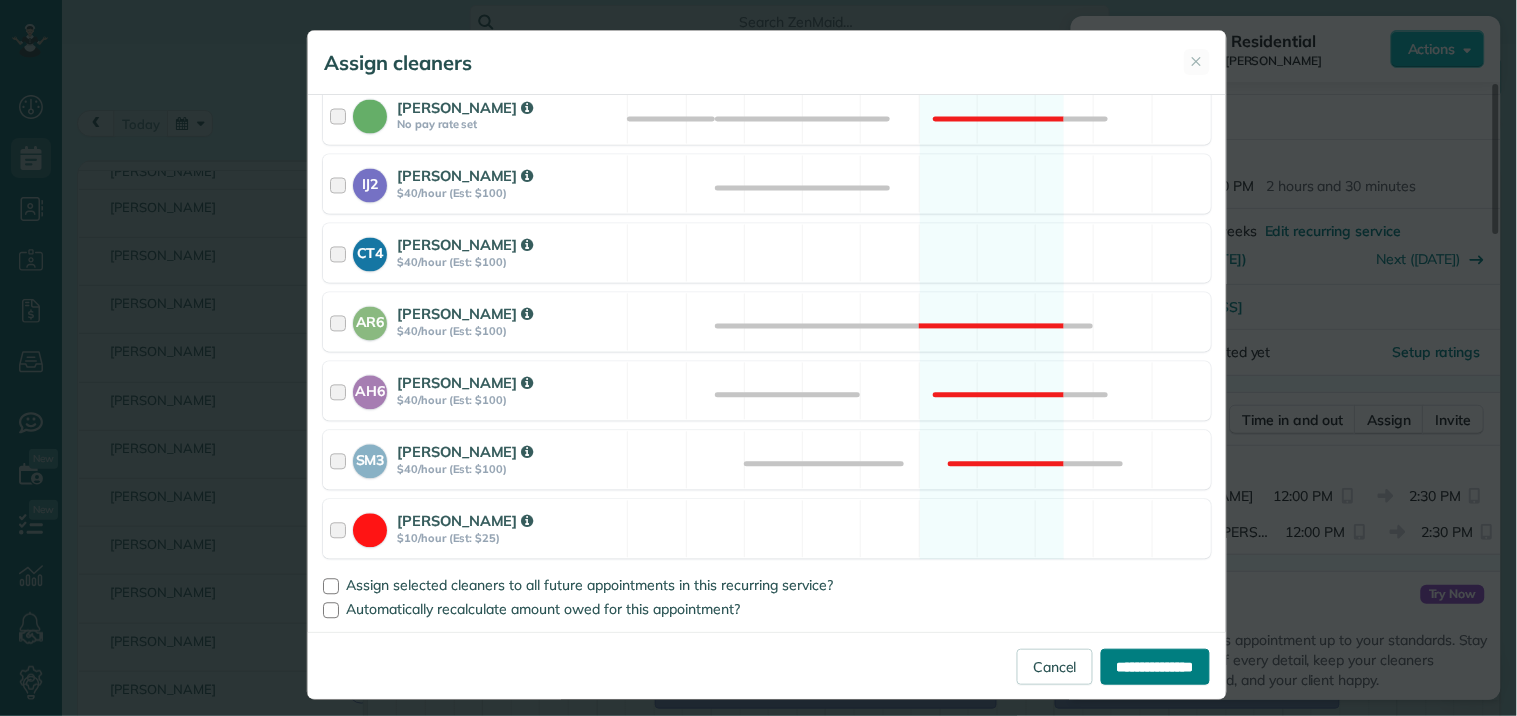 type on "**********" 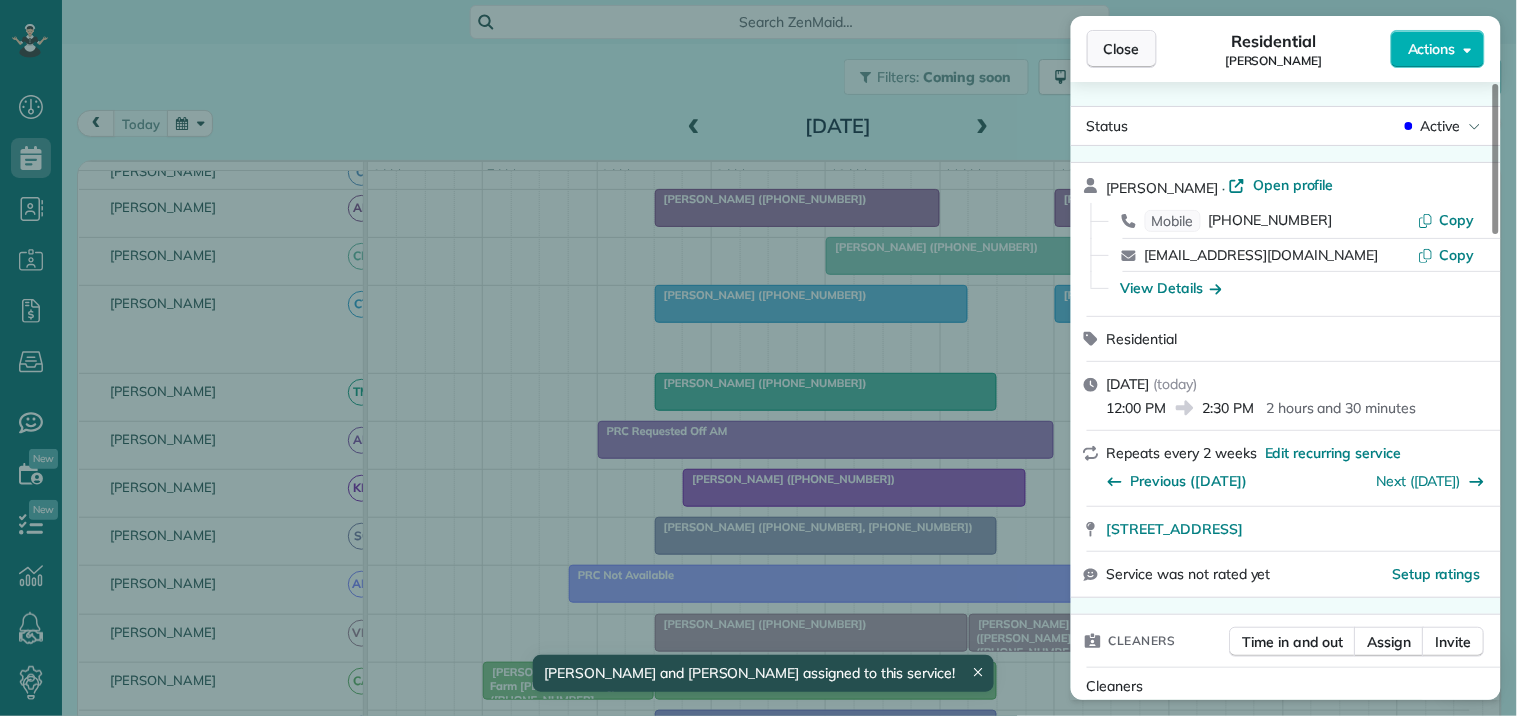 click on "Close" at bounding box center [1122, 49] 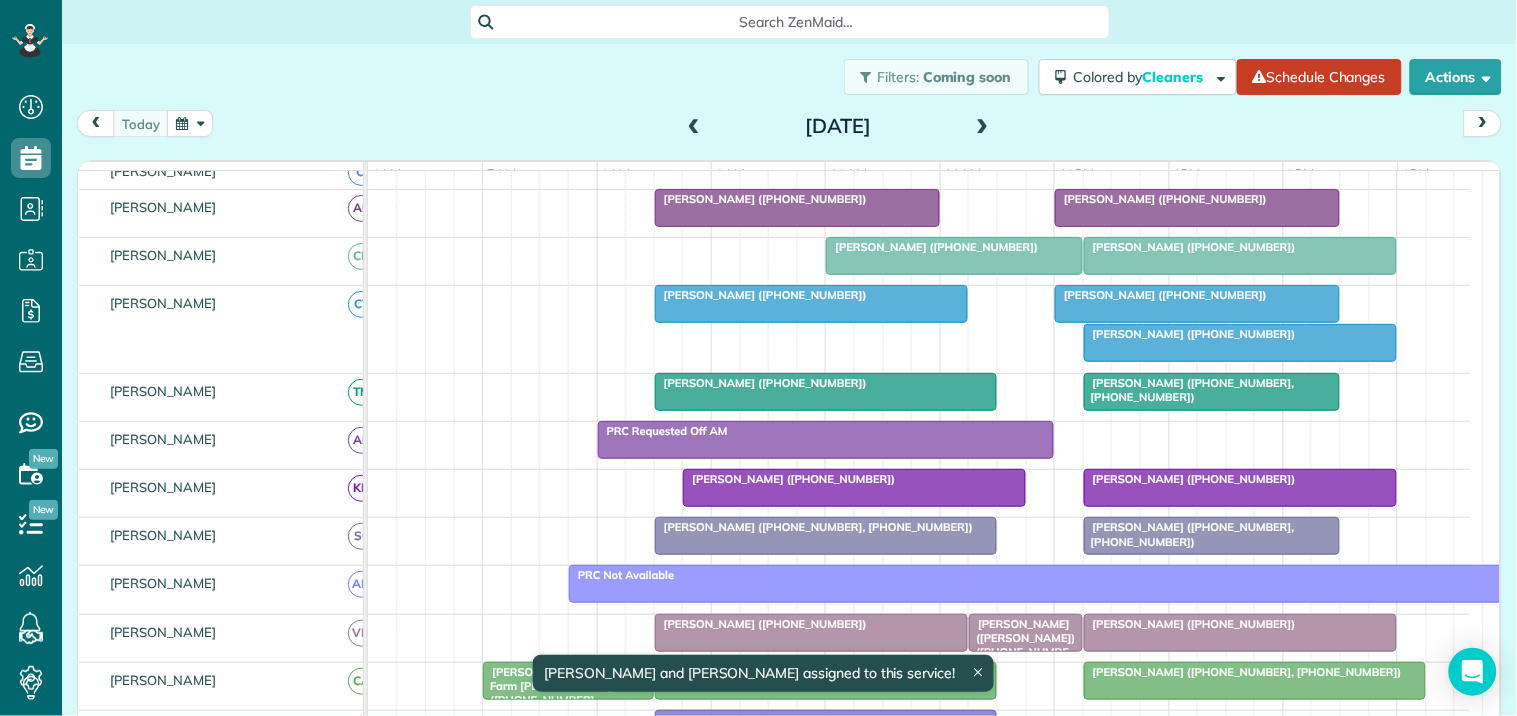 click on "[PERSON_NAME] ([PHONE_NUMBER])" at bounding box center (1190, 334) 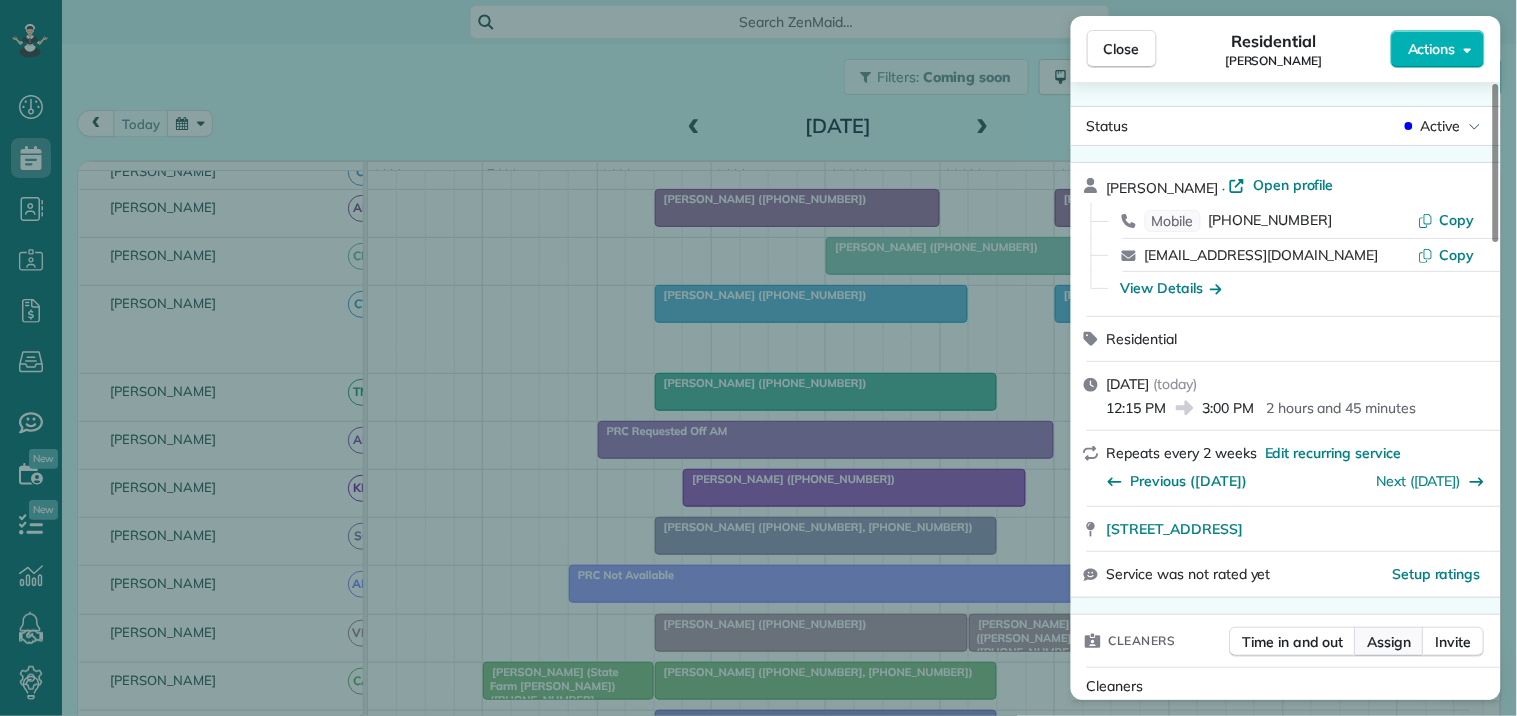 click on "Assign" at bounding box center [1390, 642] 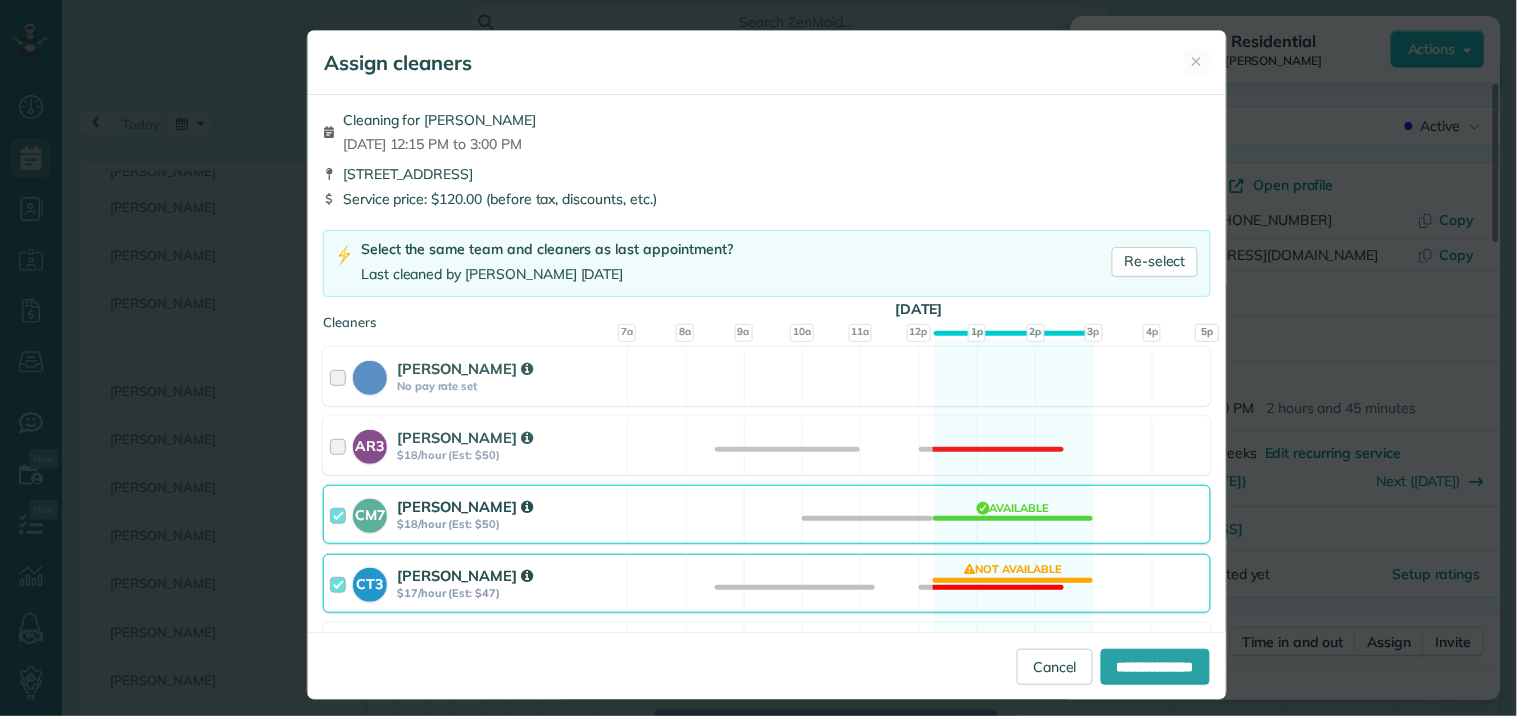 click on "CT3
Crystal Todd
$17/hour (Est: $47)
Not available" at bounding box center [767, 583] 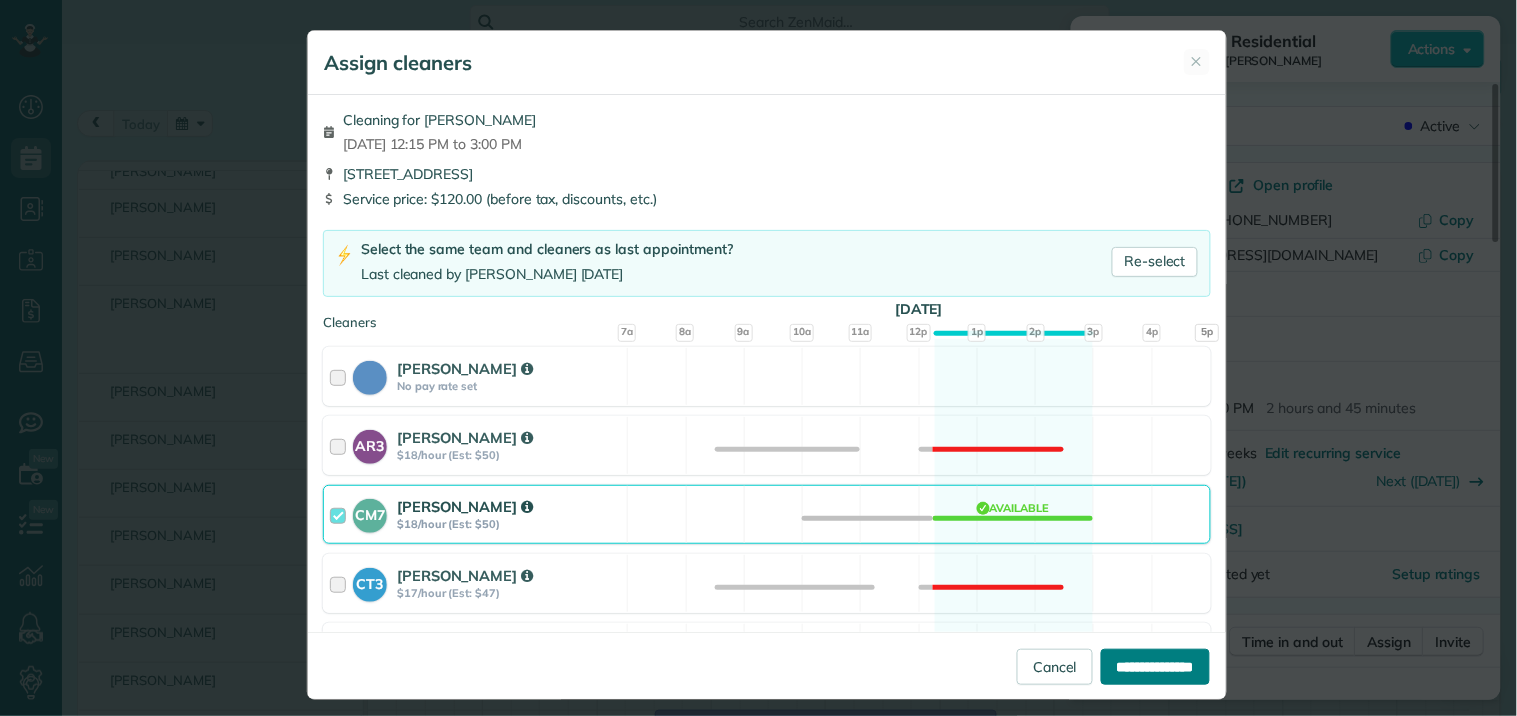 click on "**********" at bounding box center (1155, 667) 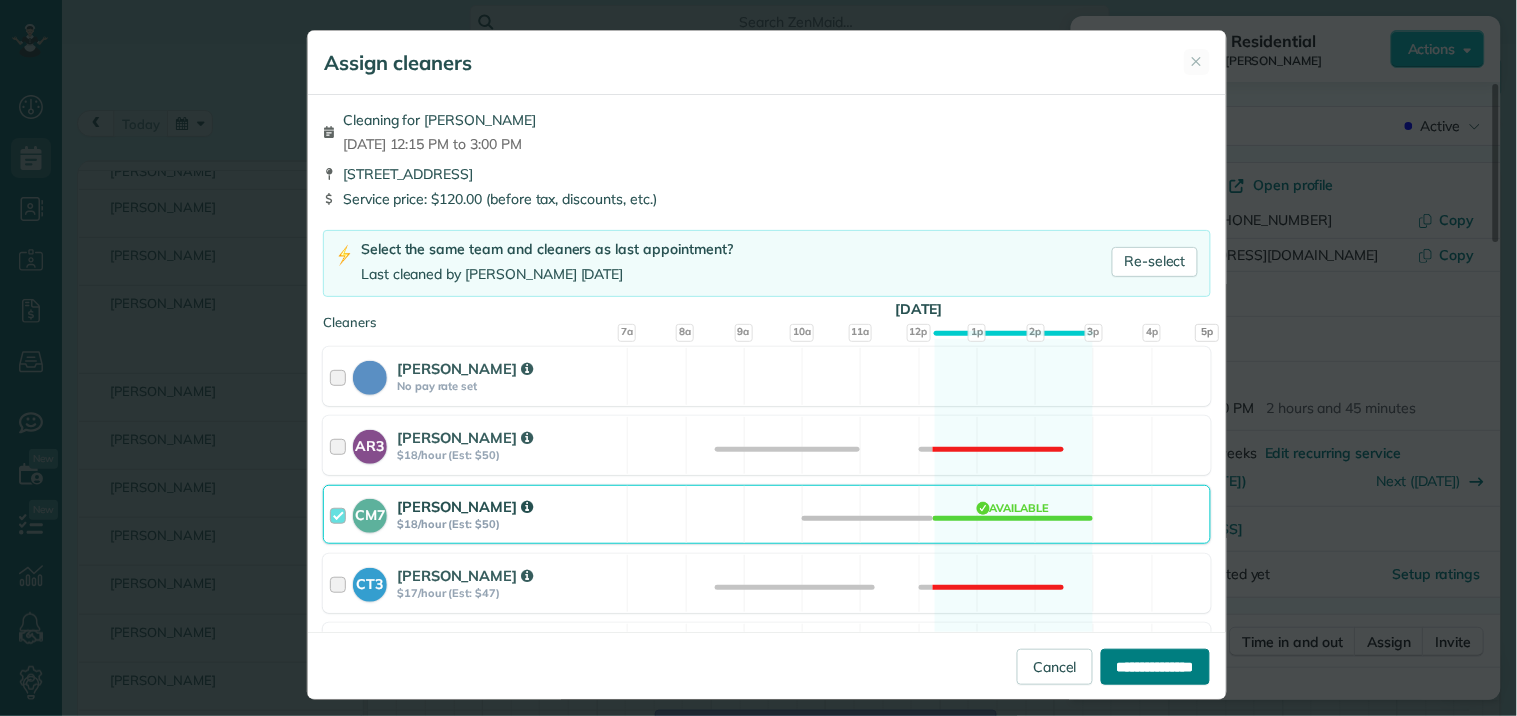 type on "**********" 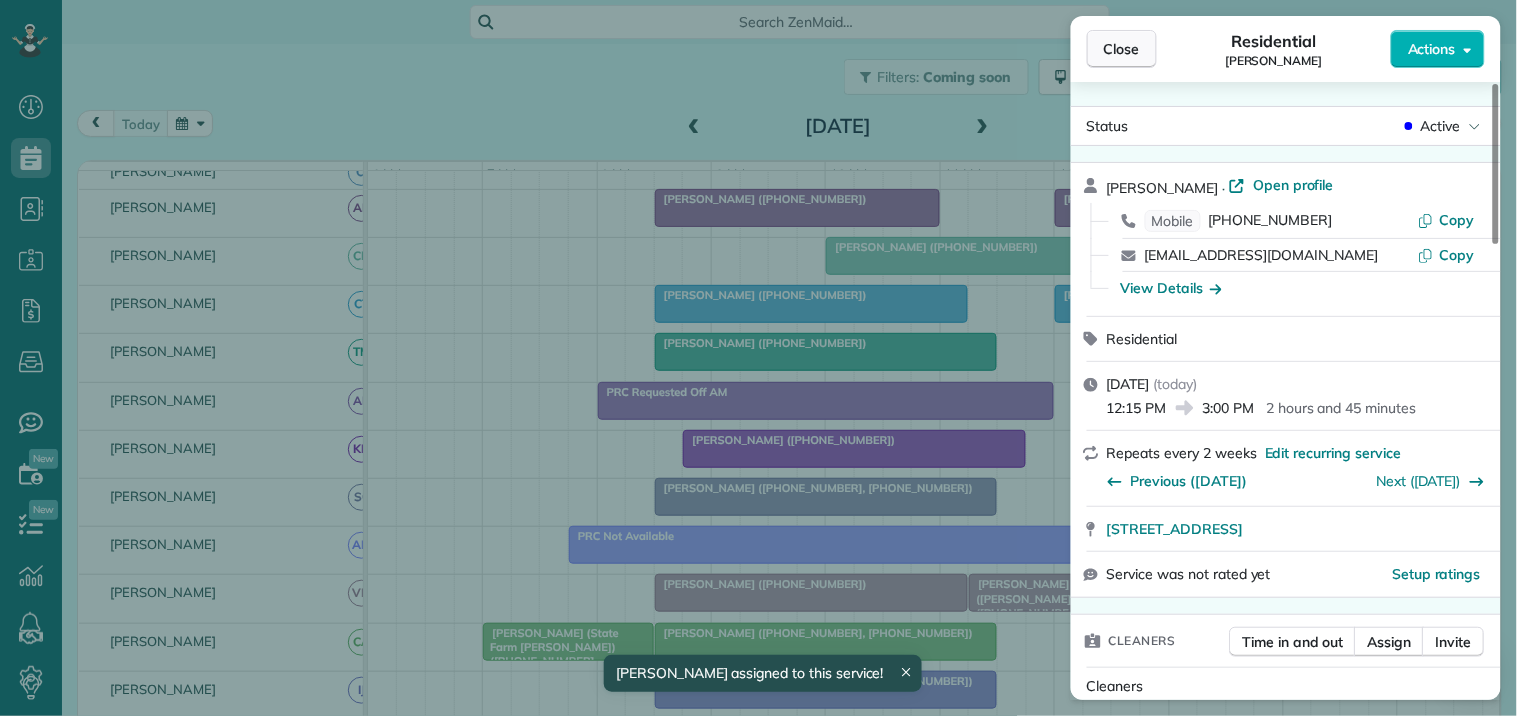 click on "Close" at bounding box center [1122, 49] 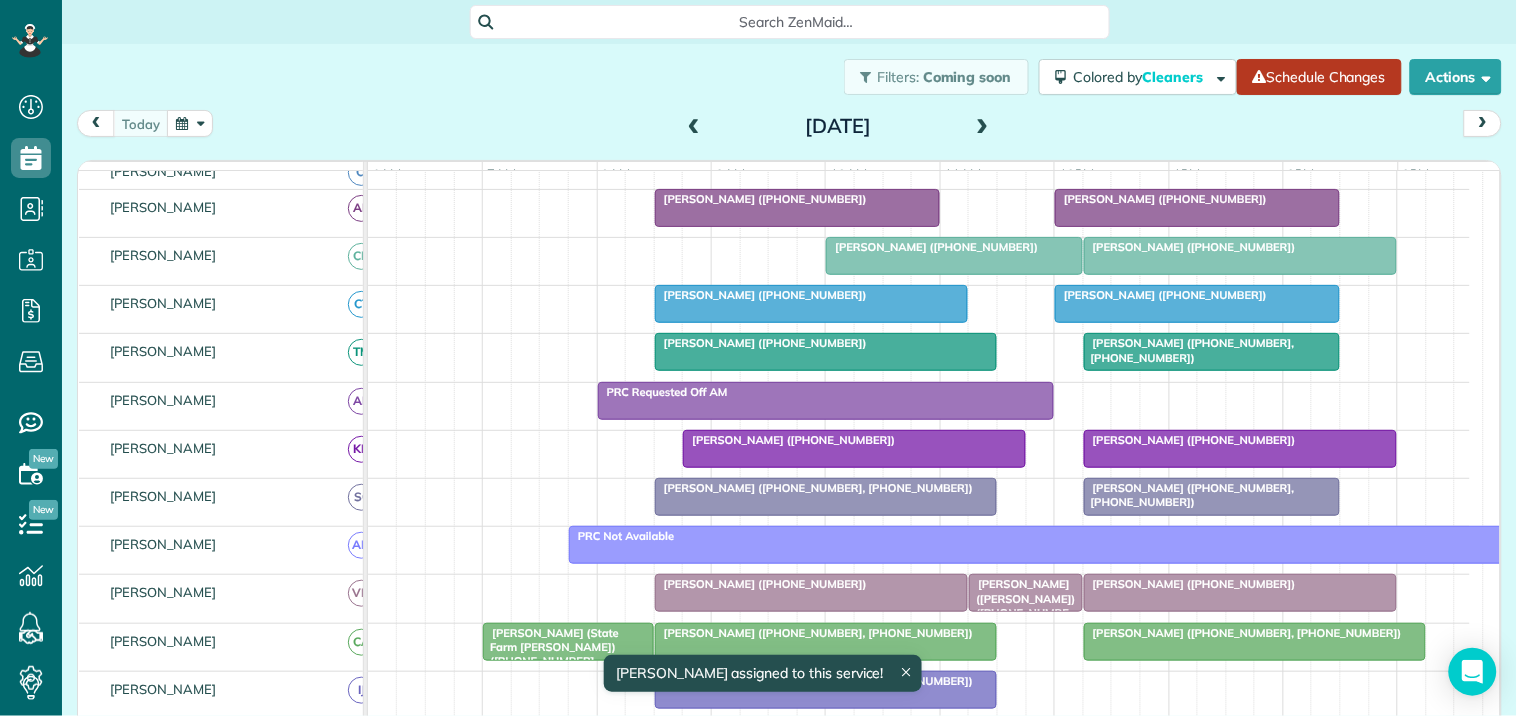 click on "Schedule Changes" at bounding box center (1319, 77) 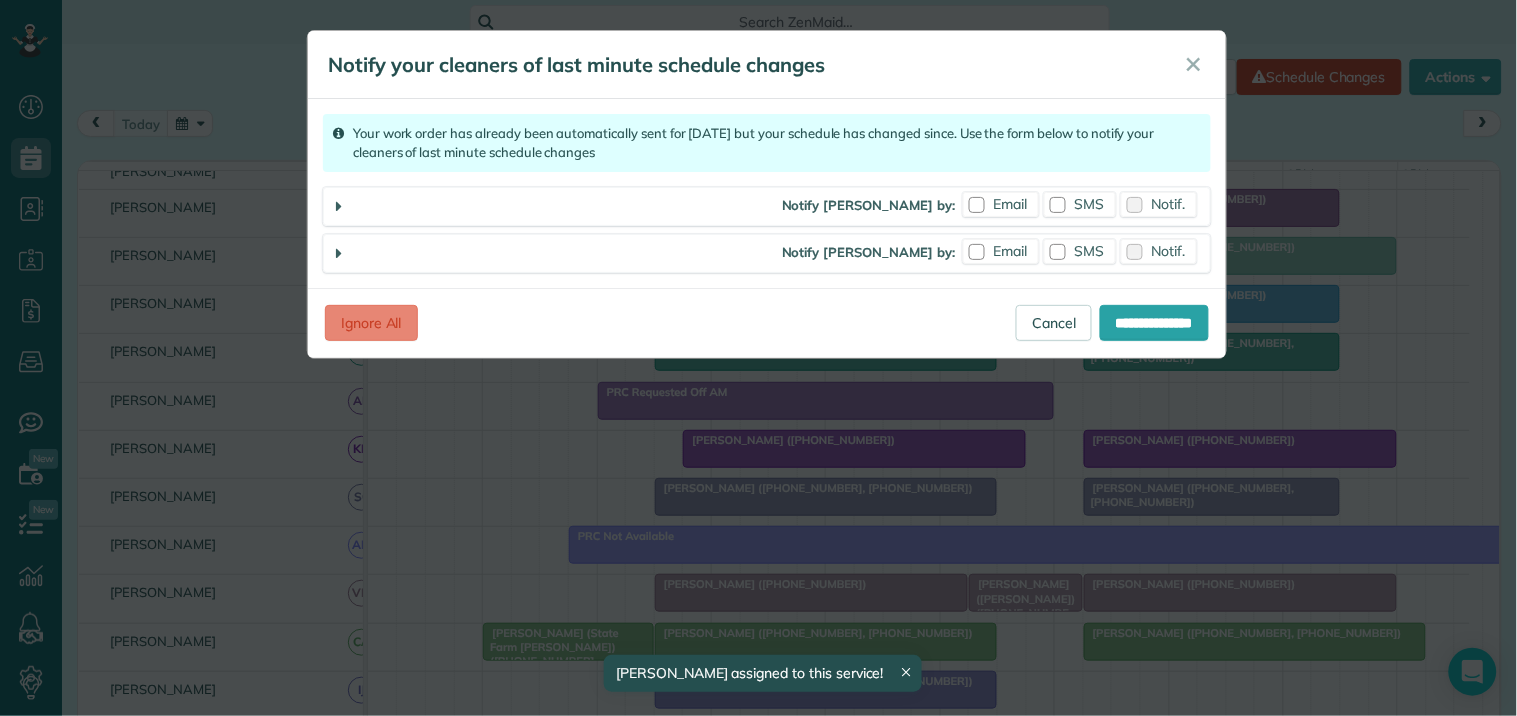 drag, startPoint x: 1003, startPoint y: 205, endPoint x: 998, endPoint y: 222, distance: 17.720045 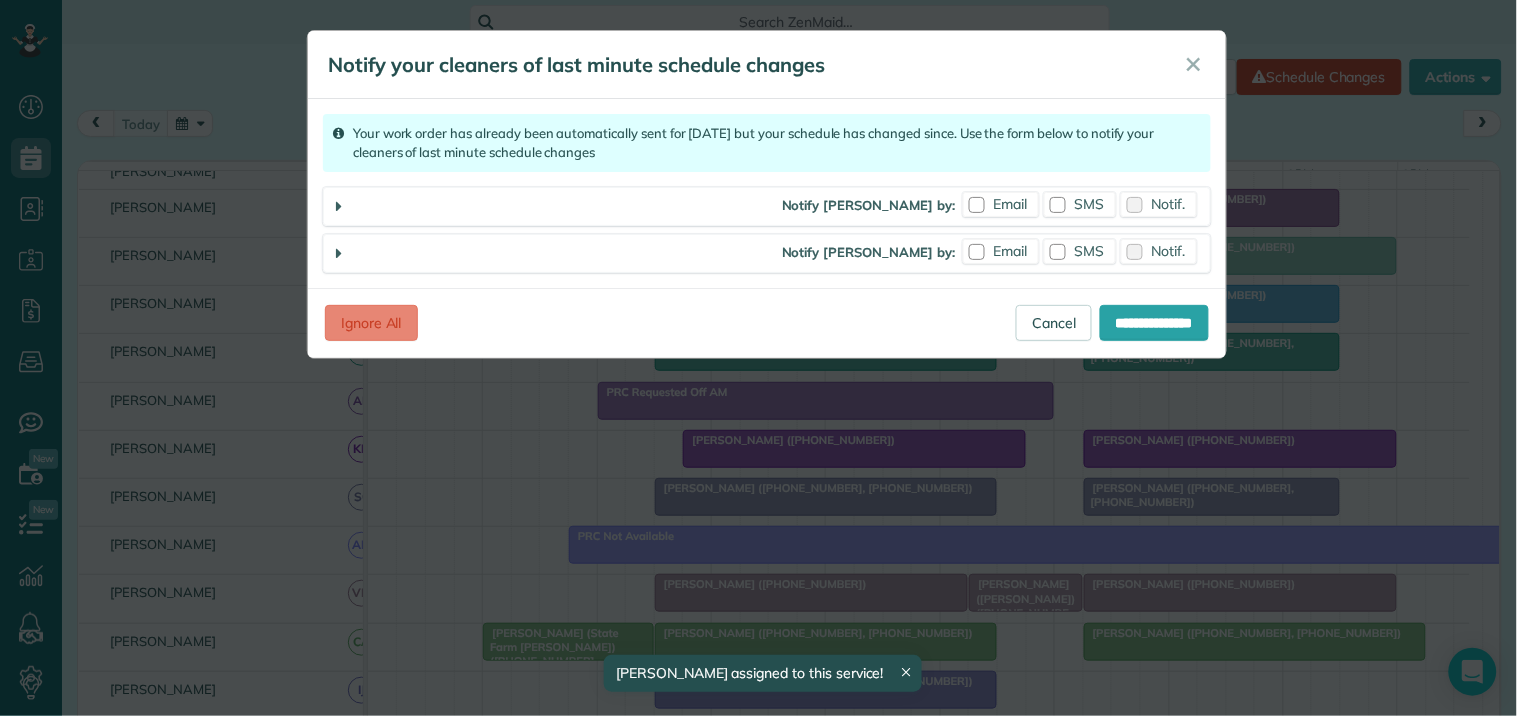 click on "Email" at bounding box center (1011, 204) 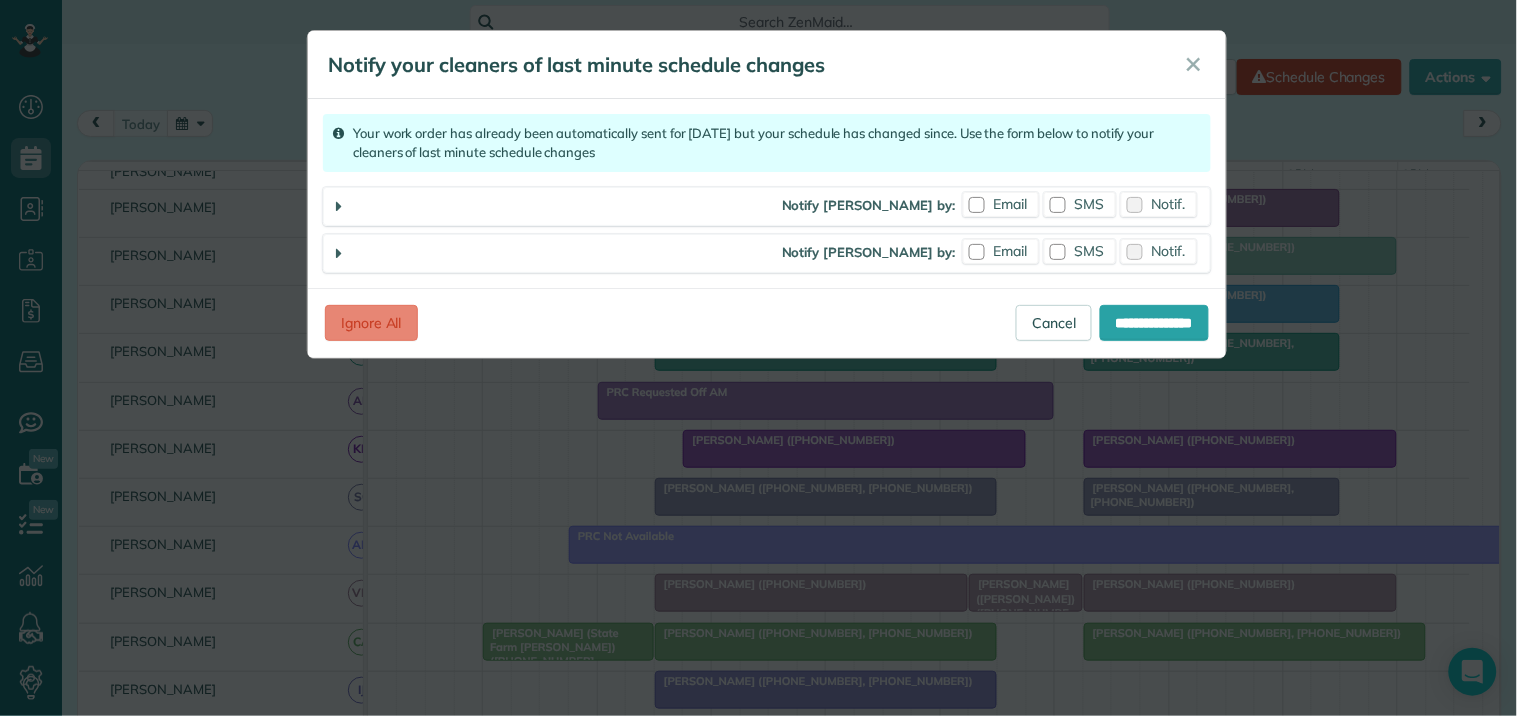 drag, startPoint x: 996, startPoint y: 245, endPoint x: 1086, endPoint y: 266, distance: 92.417534 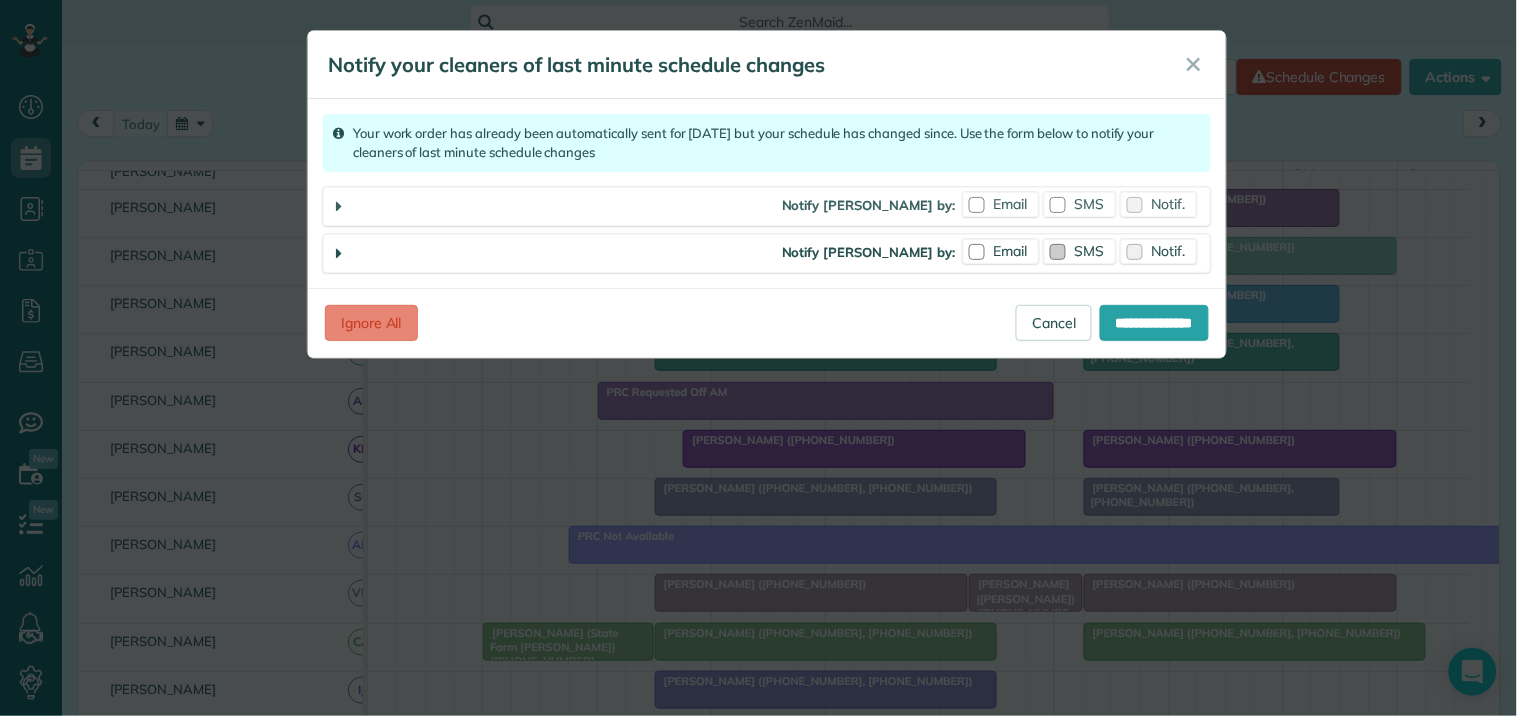 click on "SMS" at bounding box center (1090, 251) 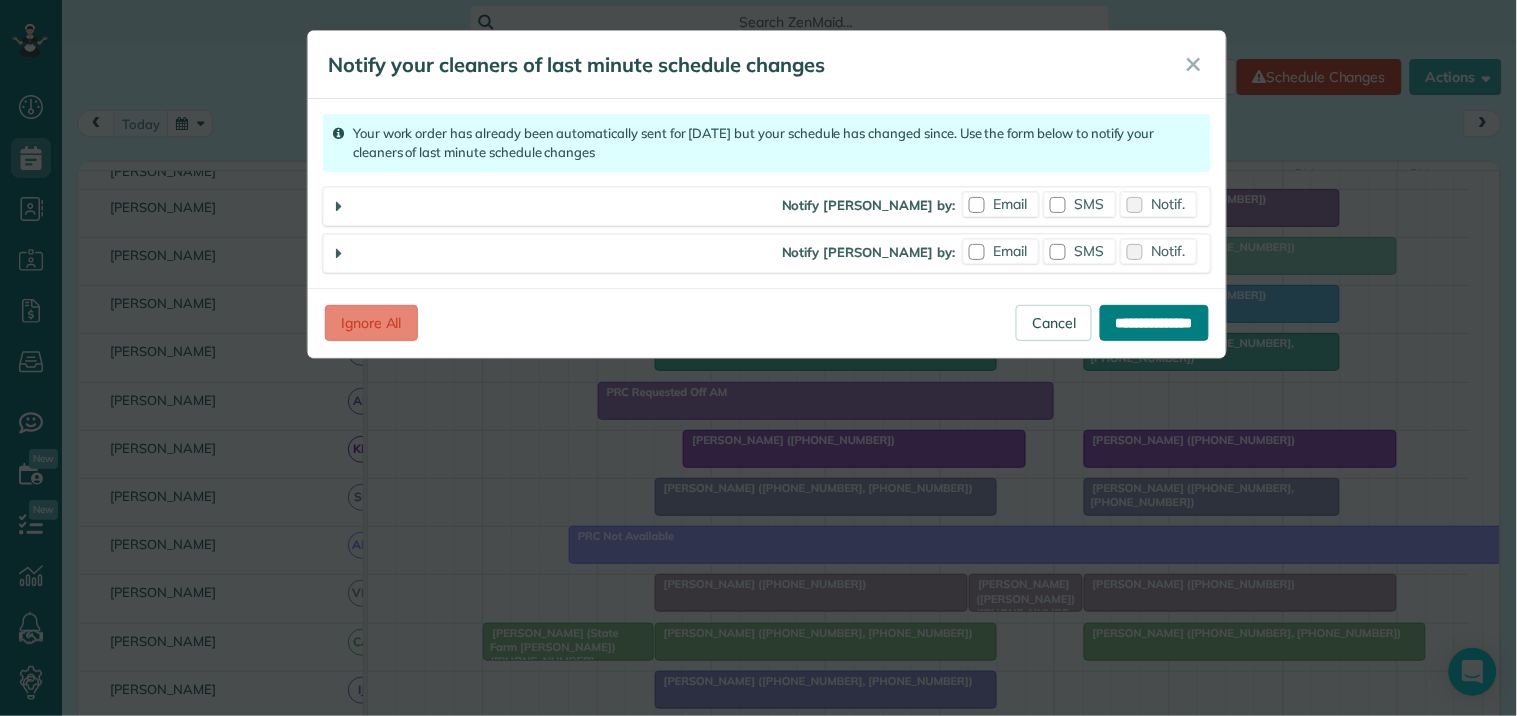 click on "**********" at bounding box center (1154, 323) 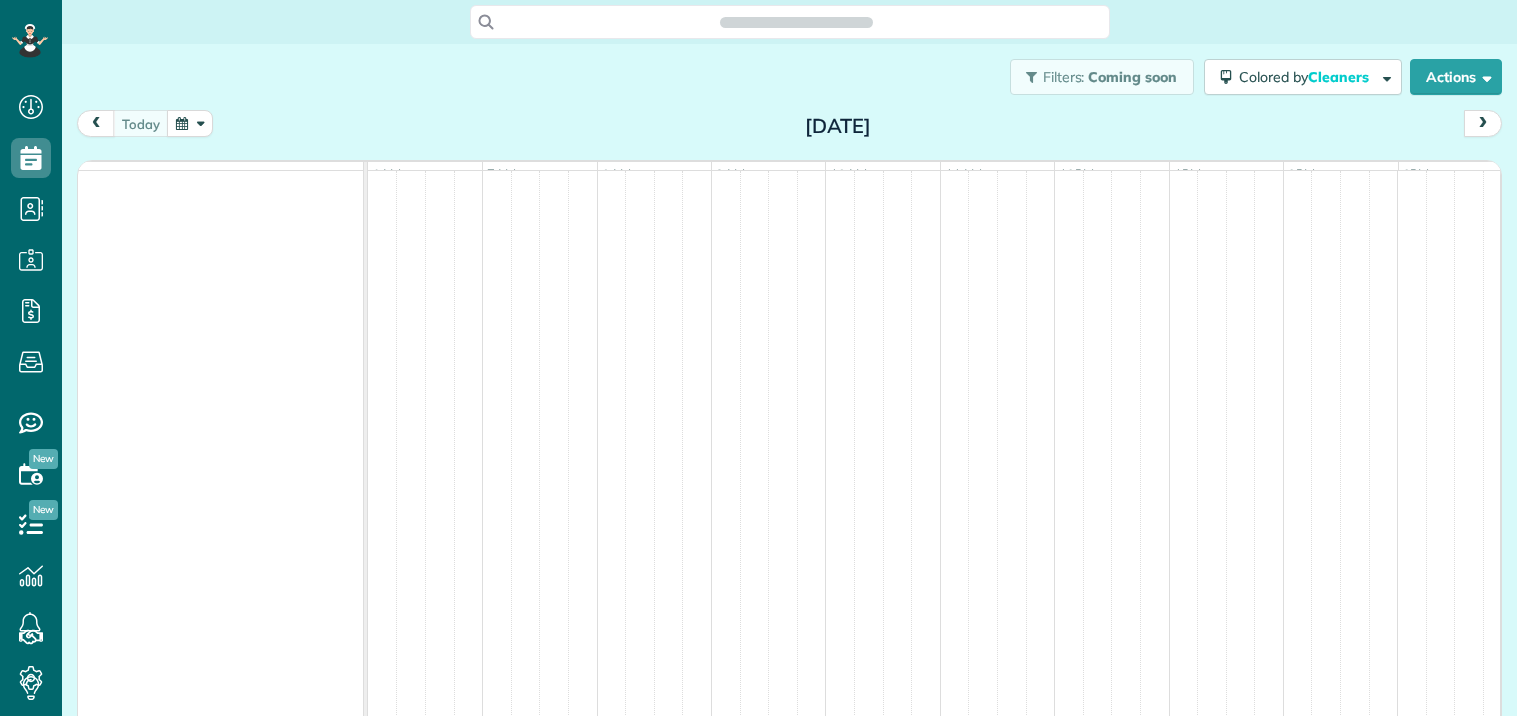 scroll, scrollTop: 0, scrollLeft: 0, axis: both 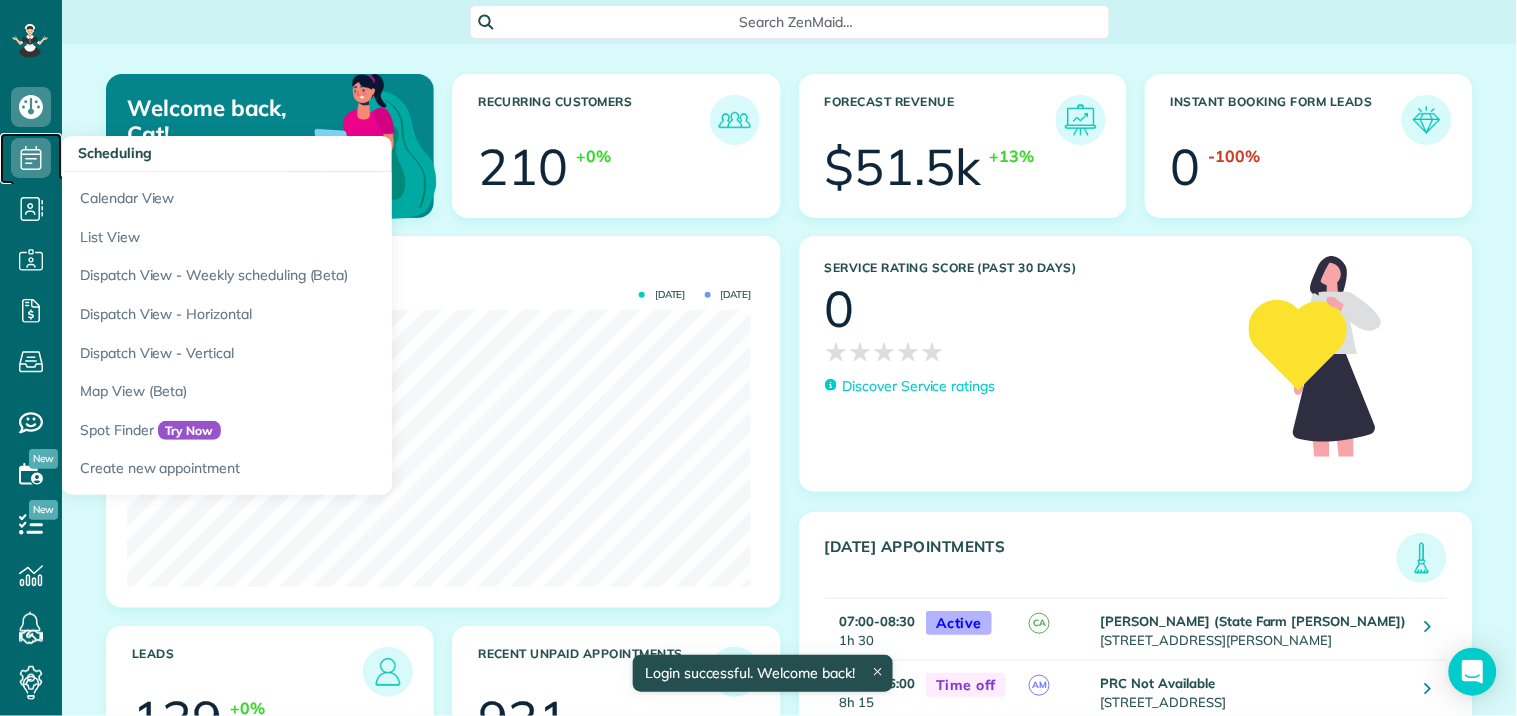 click 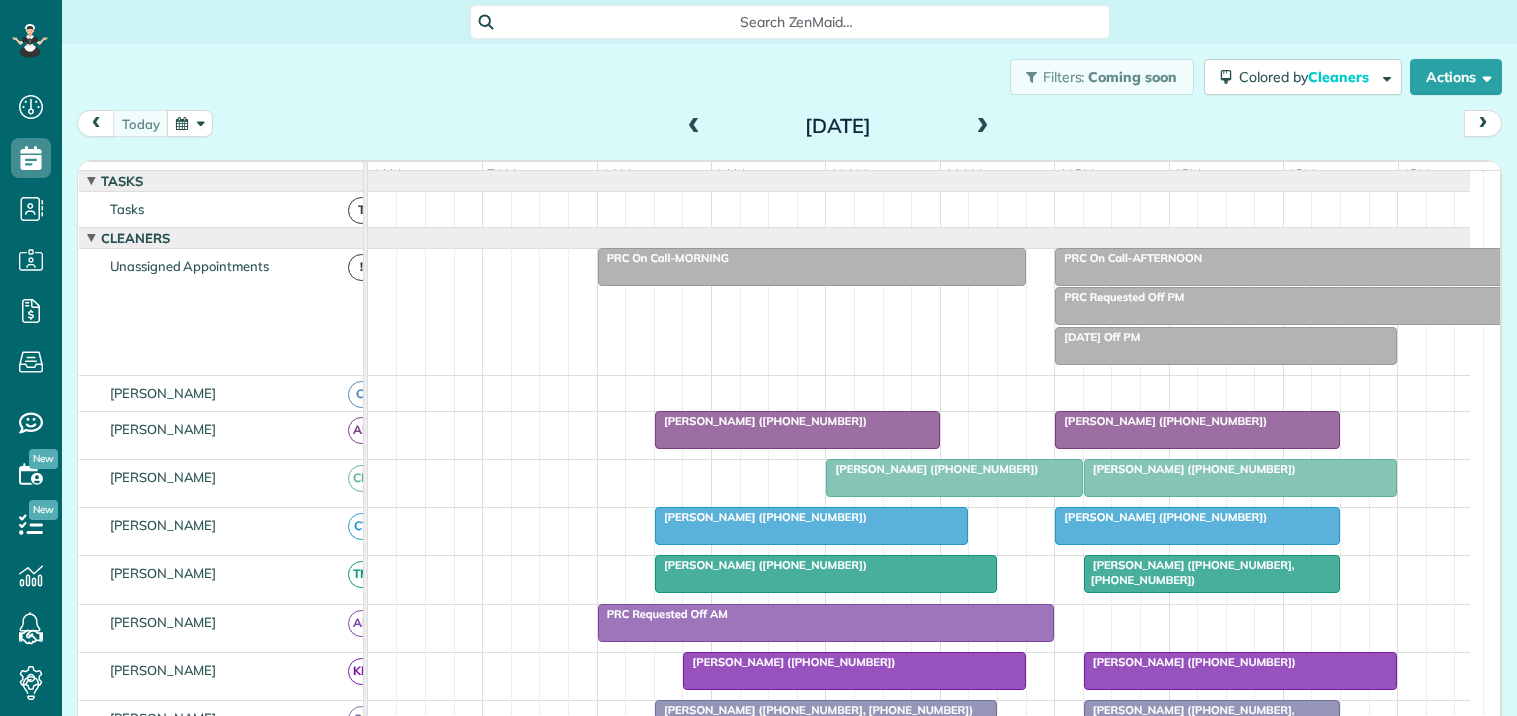 scroll, scrollTop: 0, scrollLeft: 0, axis: both 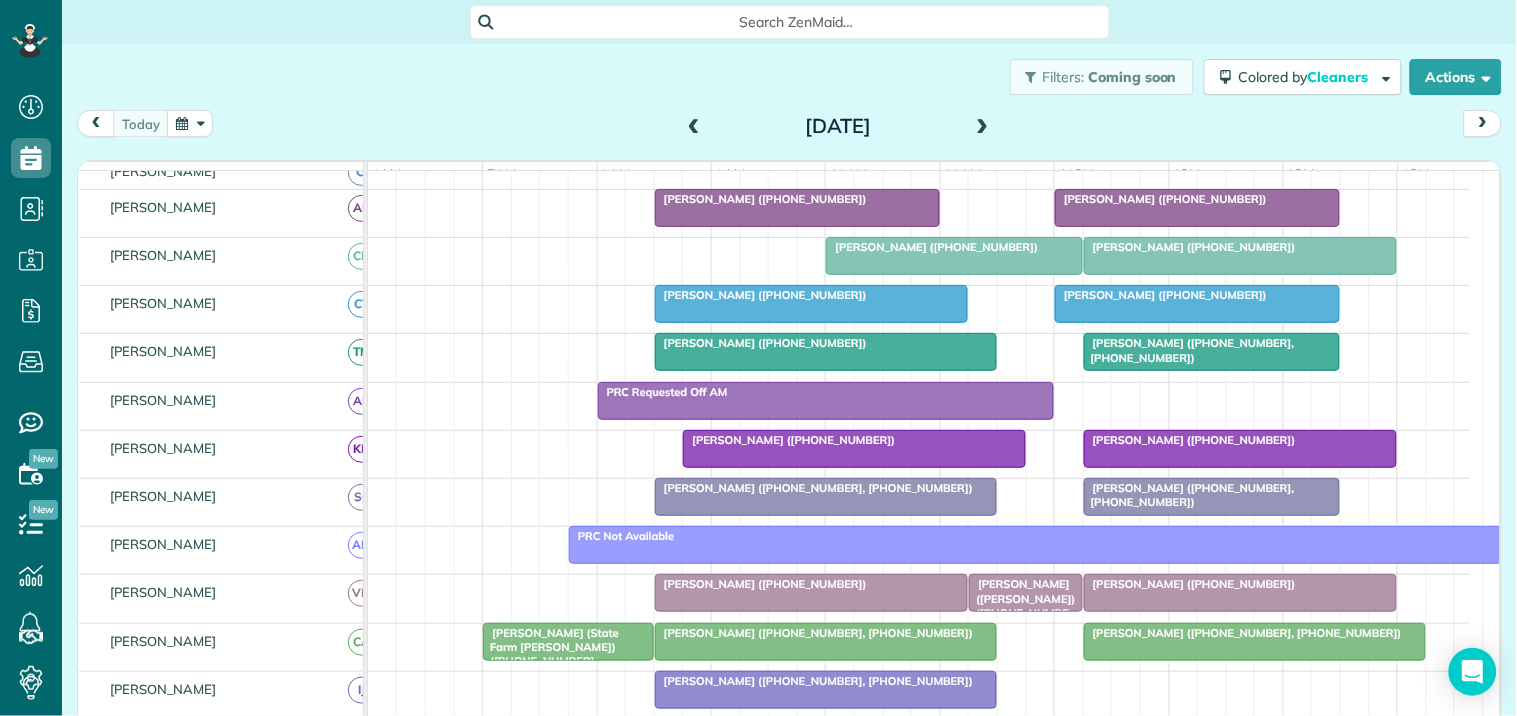 click at bounding box center (694, 127) 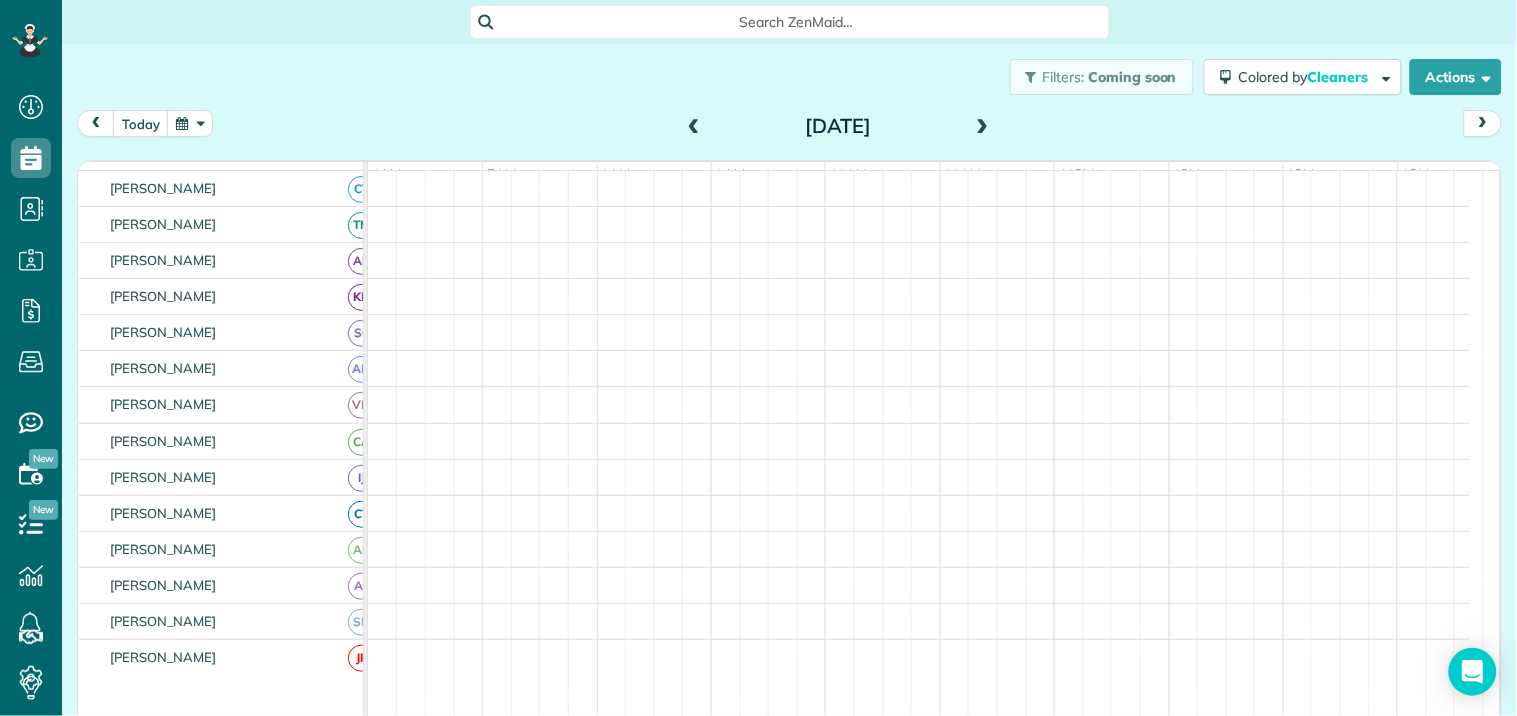 scroll, scrollTop: 131, scrollLeft: 0, axis: vertical 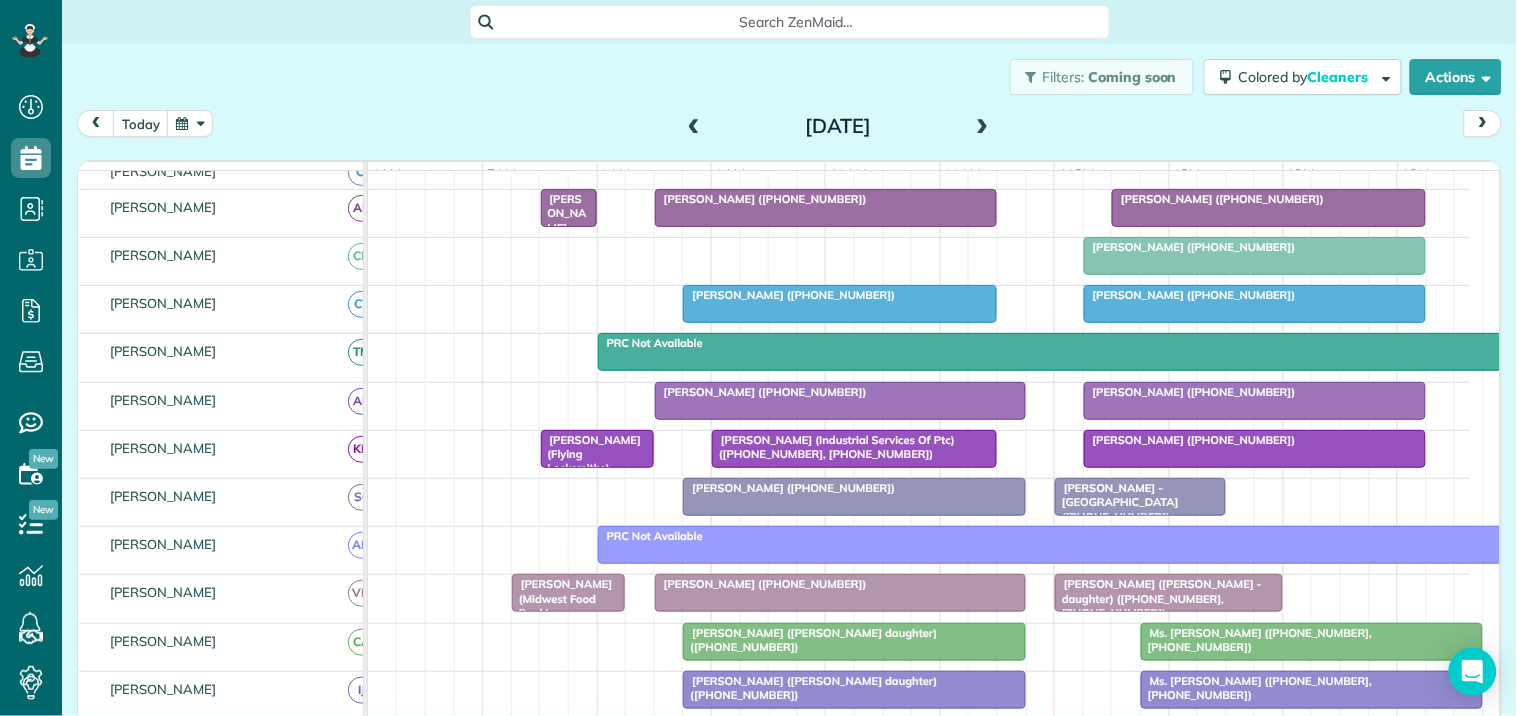click on "Search ZenMaid…" at bounding box center (797, 22) 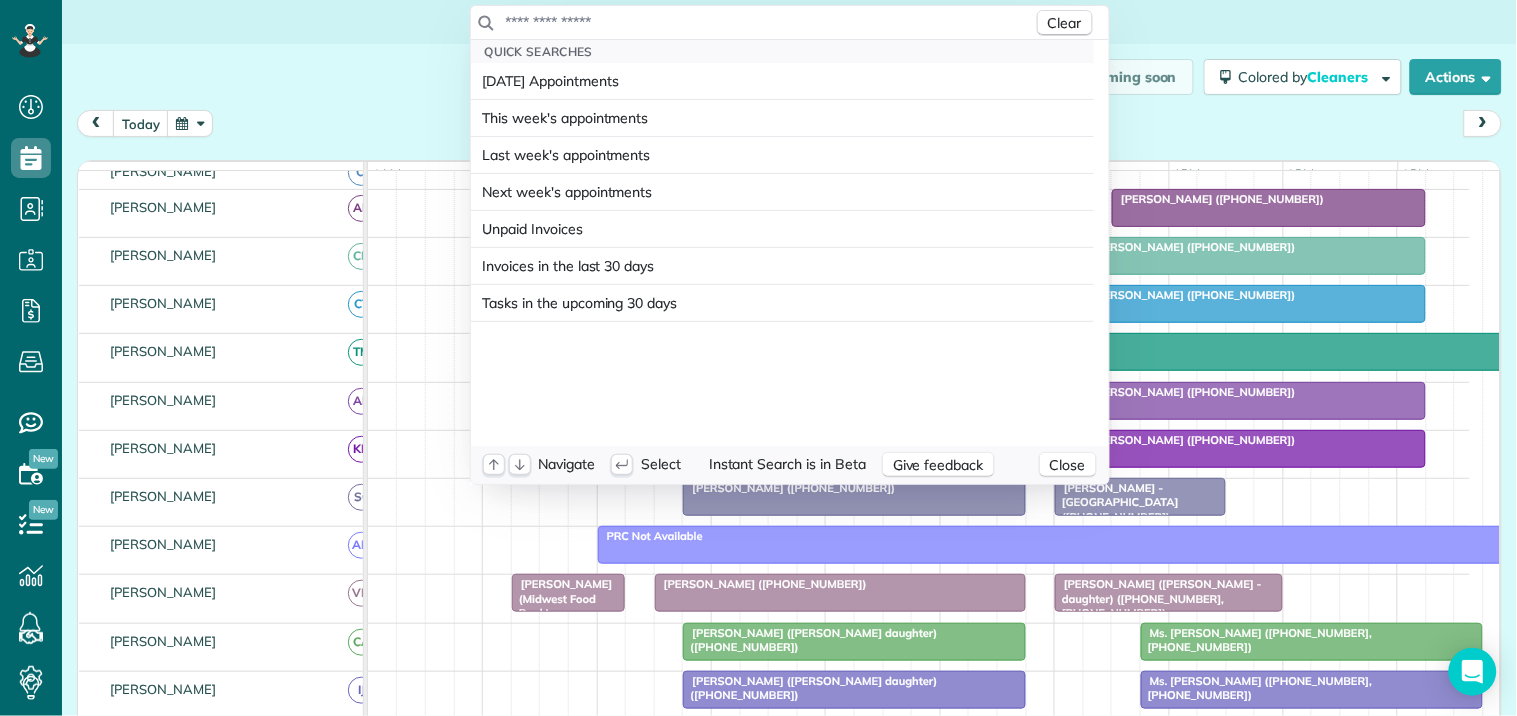 click at bounding box center (769, 22) 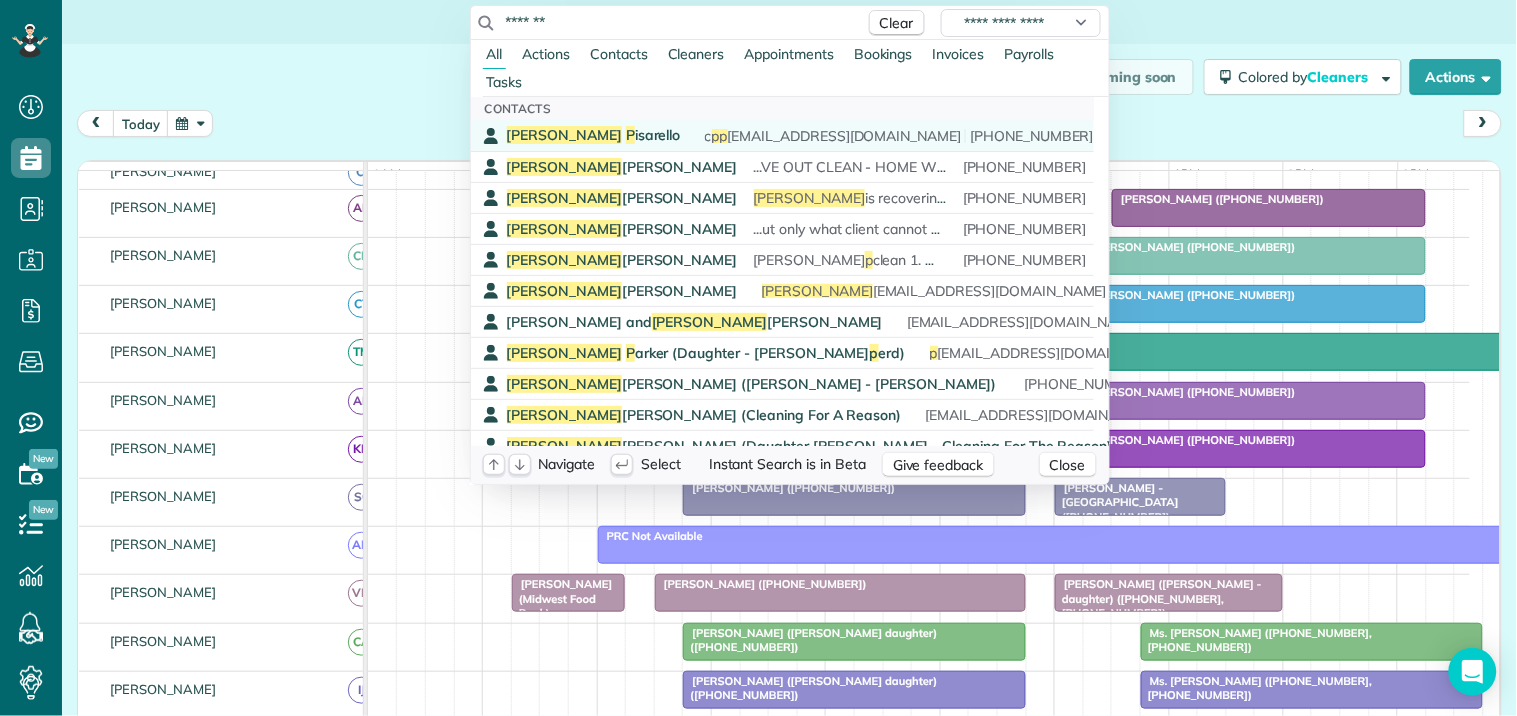 type on "*******" 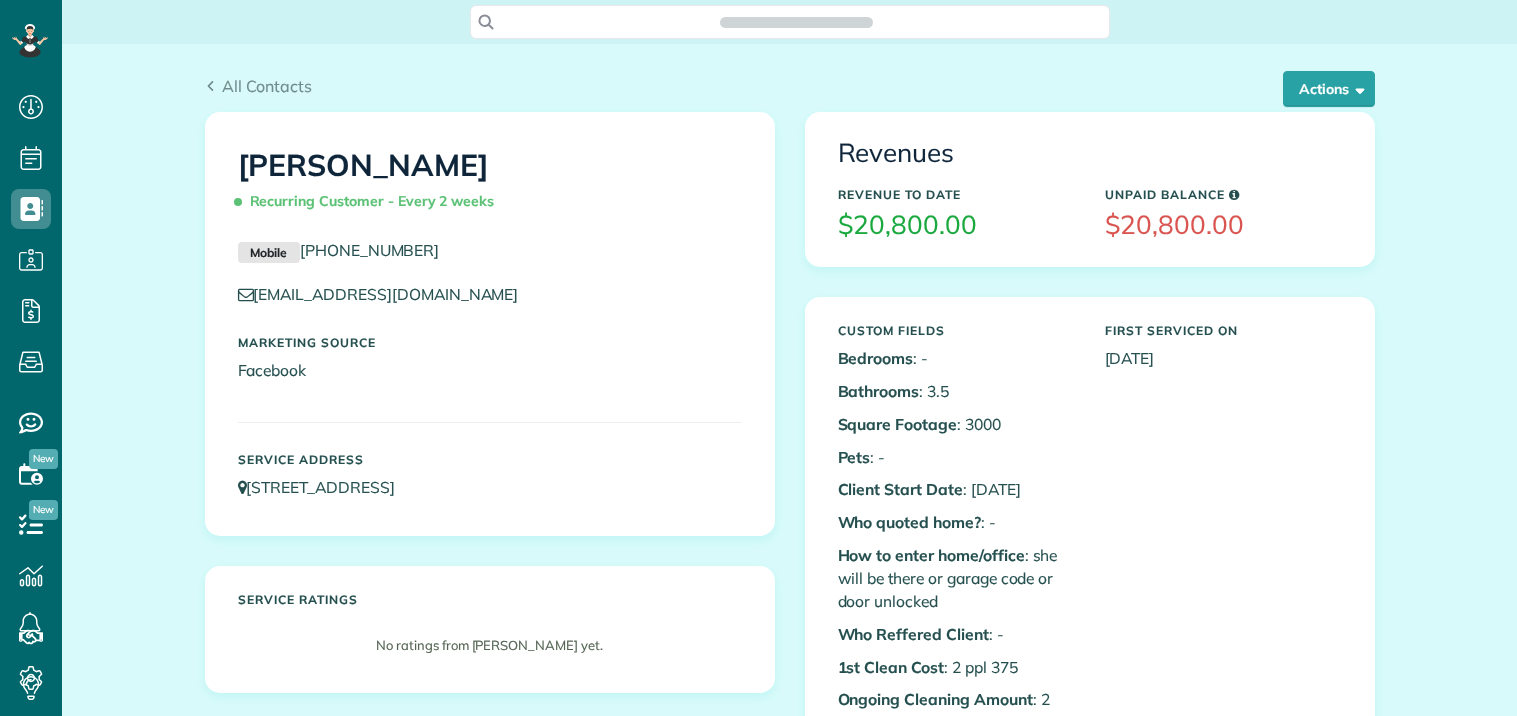 scroll, scrollTop: 0, scrollLeft: 0, axis: both 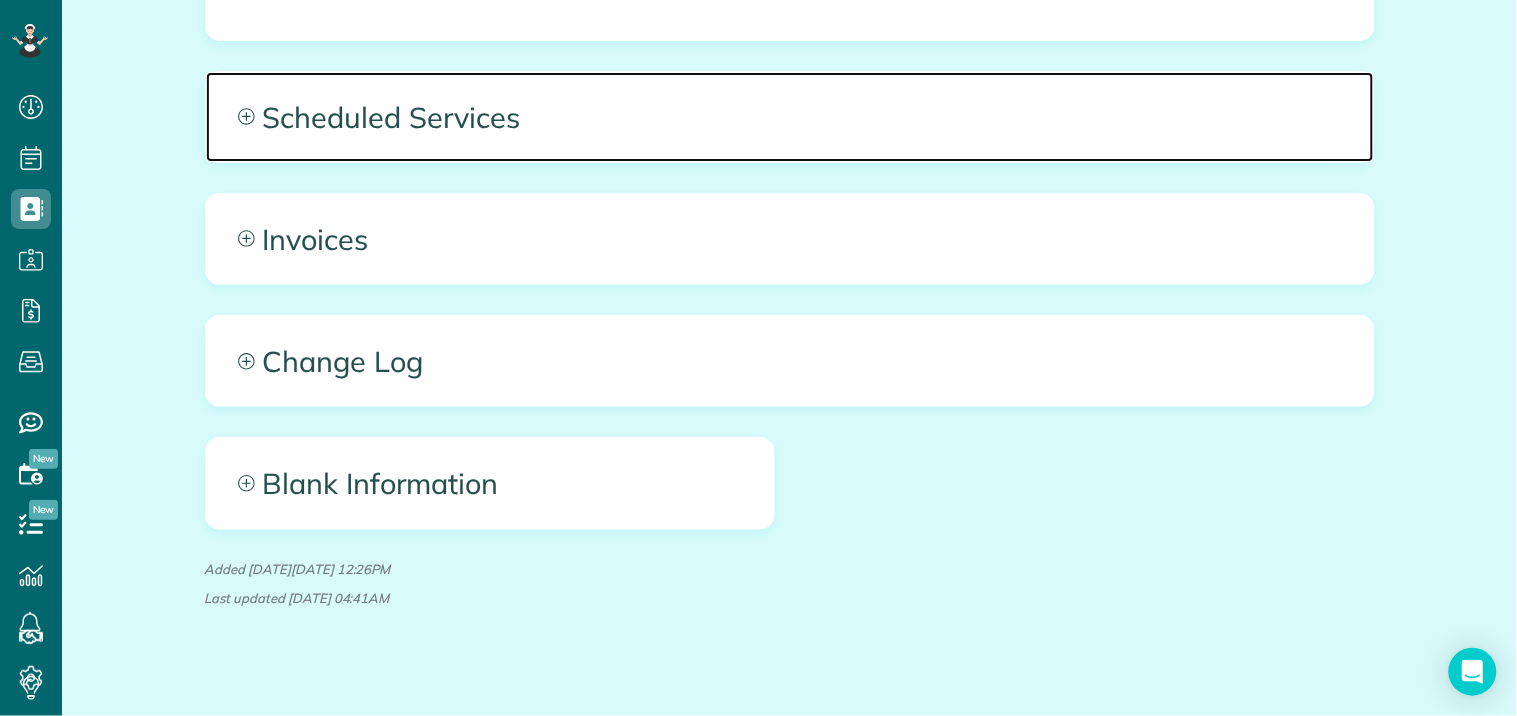 click 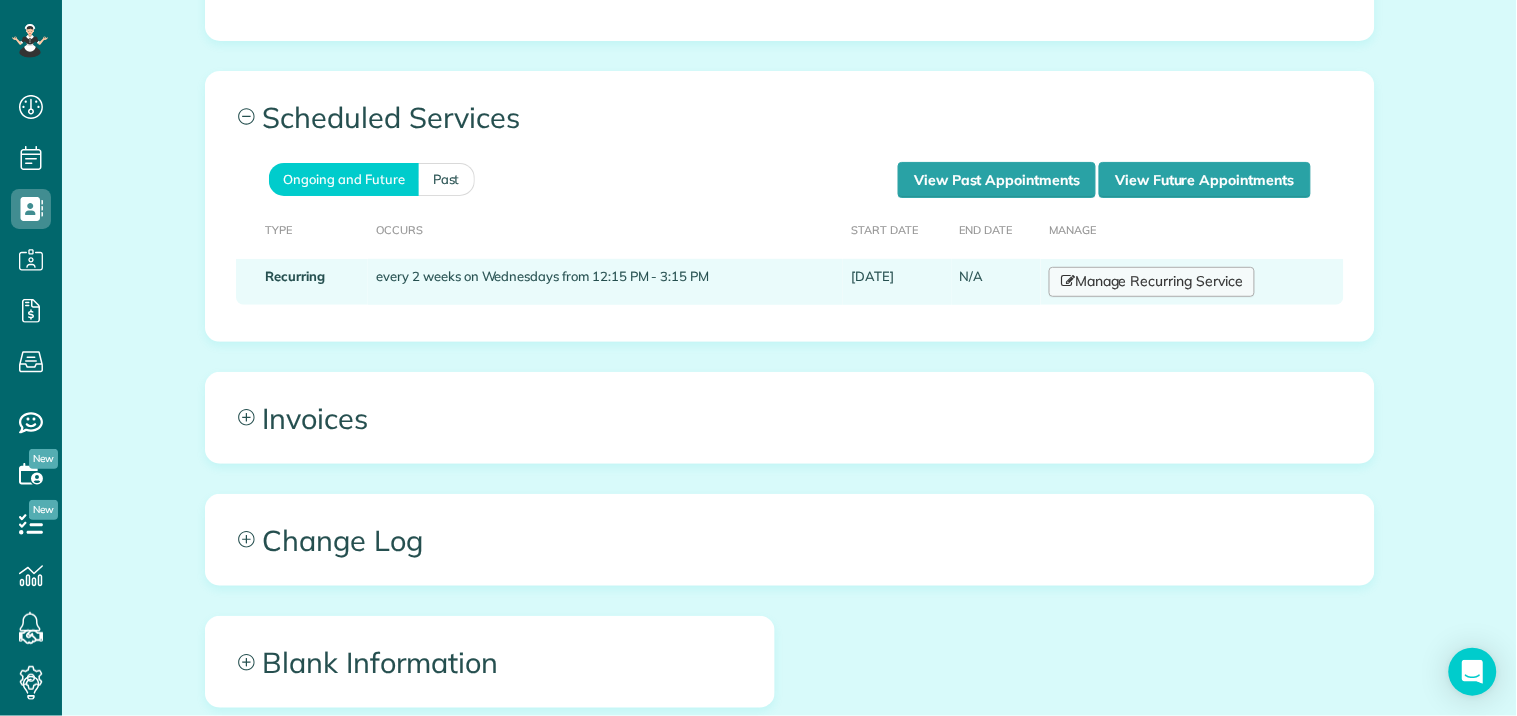 click on "Manage Recurring Service" at bounding box center (1152, 282) 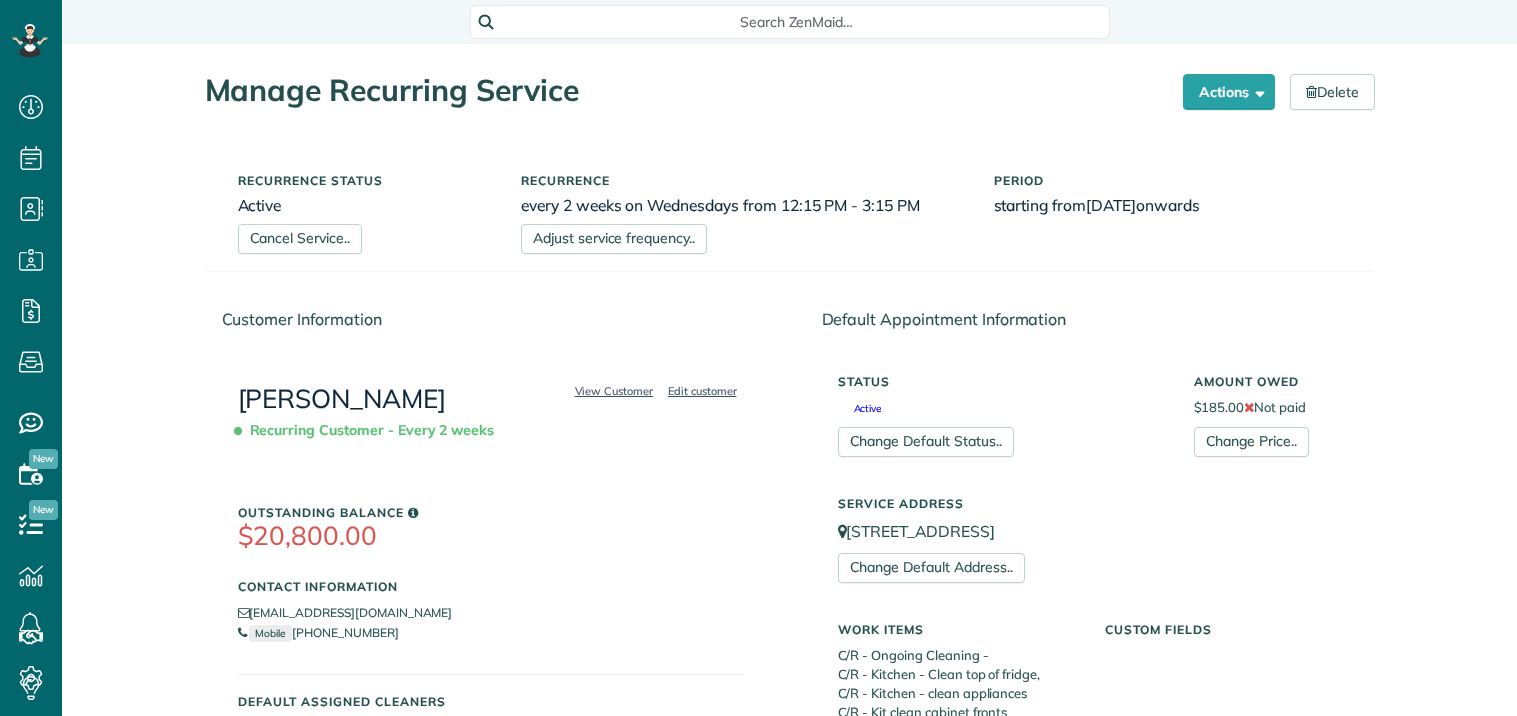 scroll, scrollTop: 0, scrollLeft: 0, axis: both 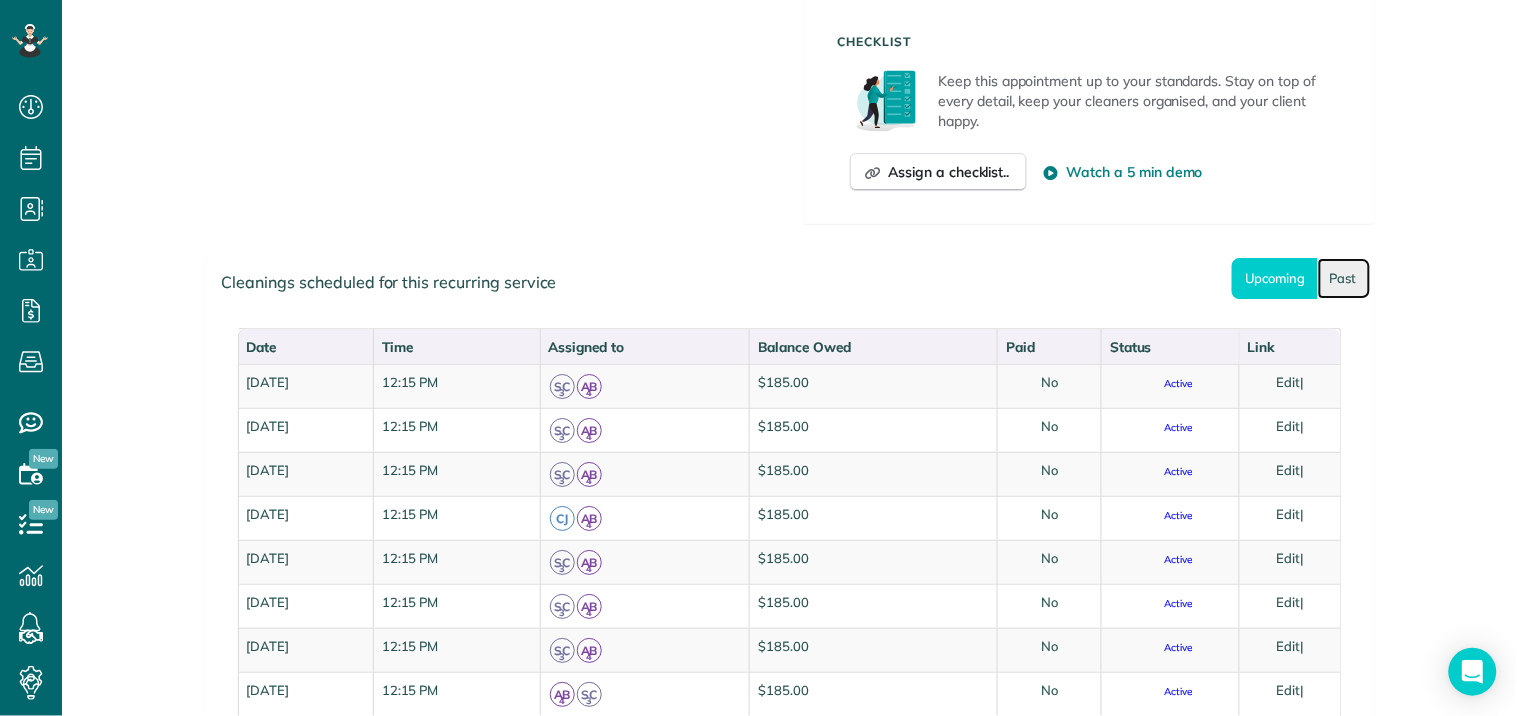 click on "Past" at bounding box center [1344, 278] 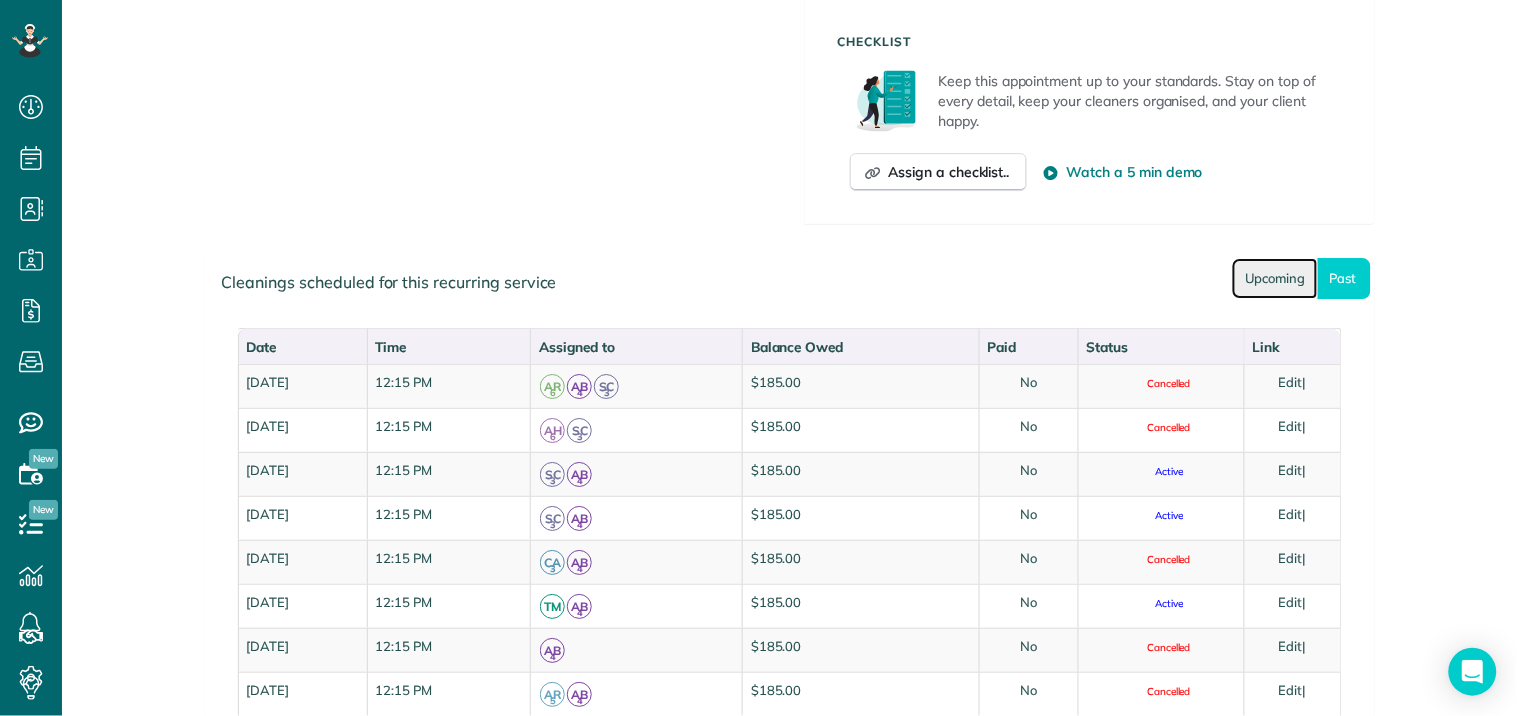 click on "Upcoming" at bounding box center [1275, 278] 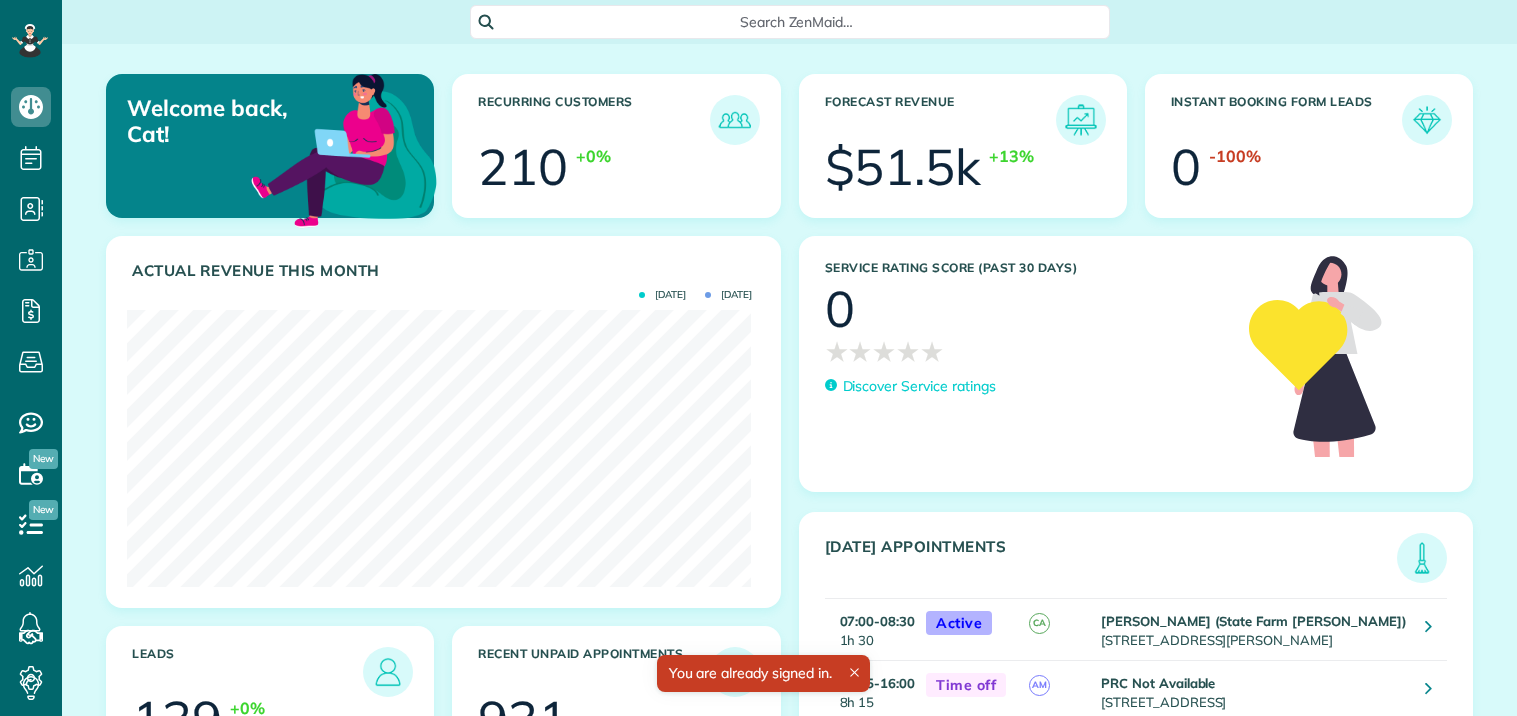 scroll, scrollTop: 0, scrollLeft: 0, axis: both 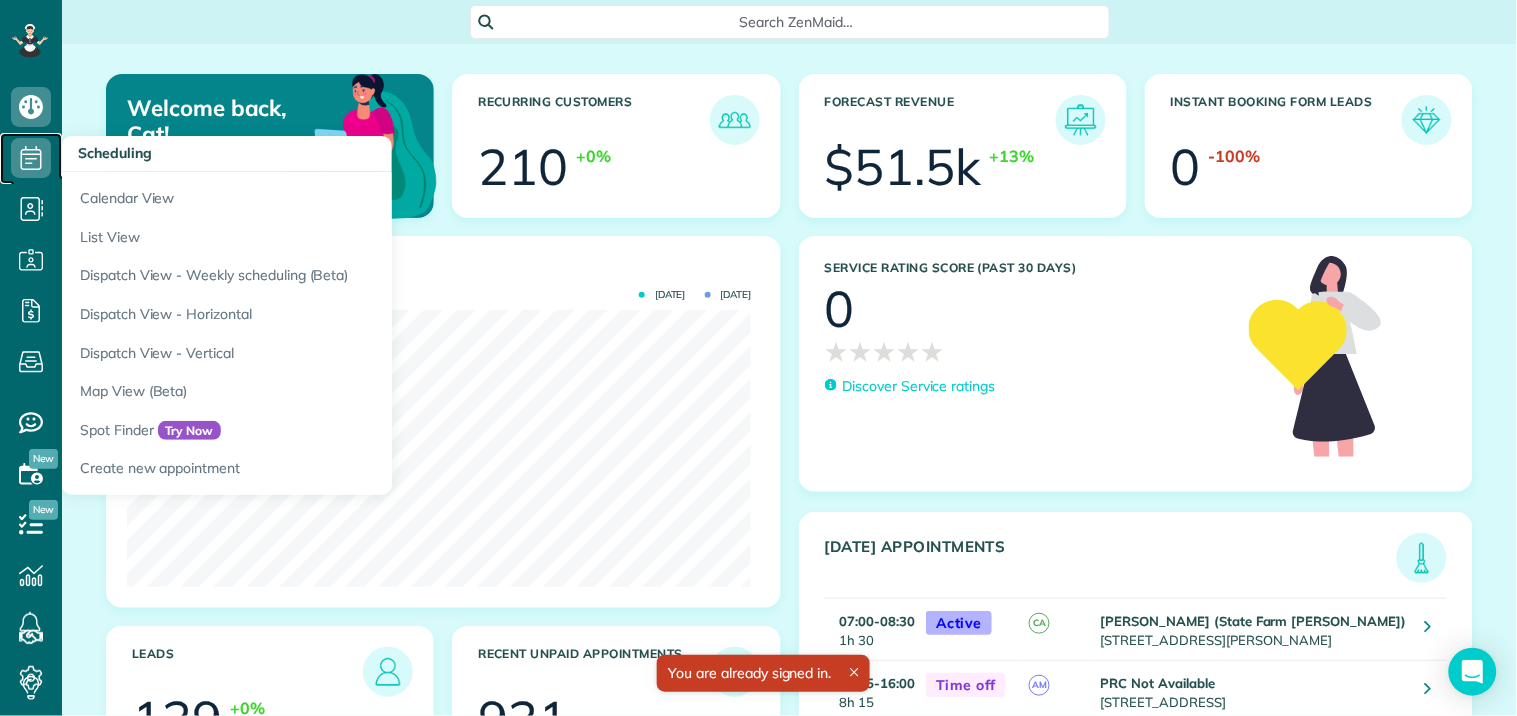 click 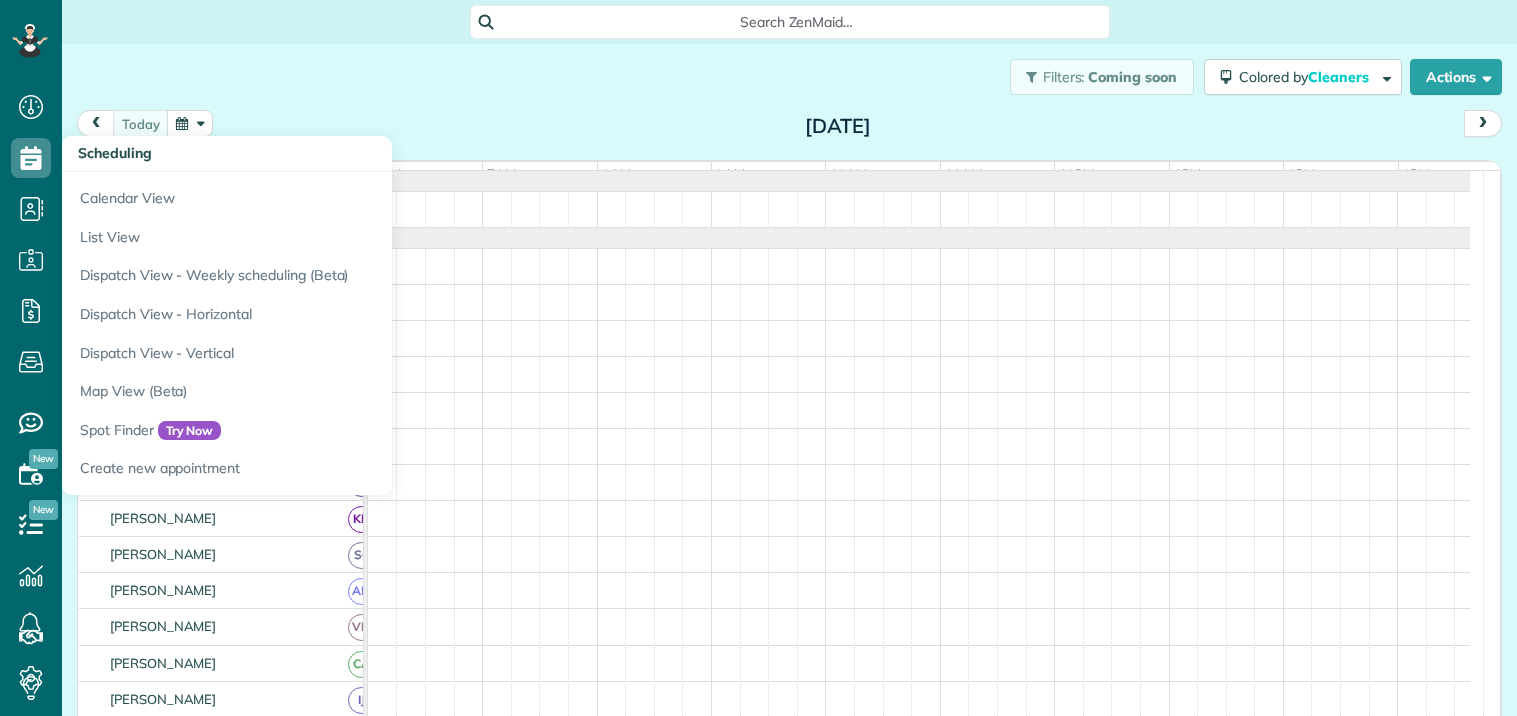 scroll, scrollTop: 0, scrollLeft: 0, axis: both 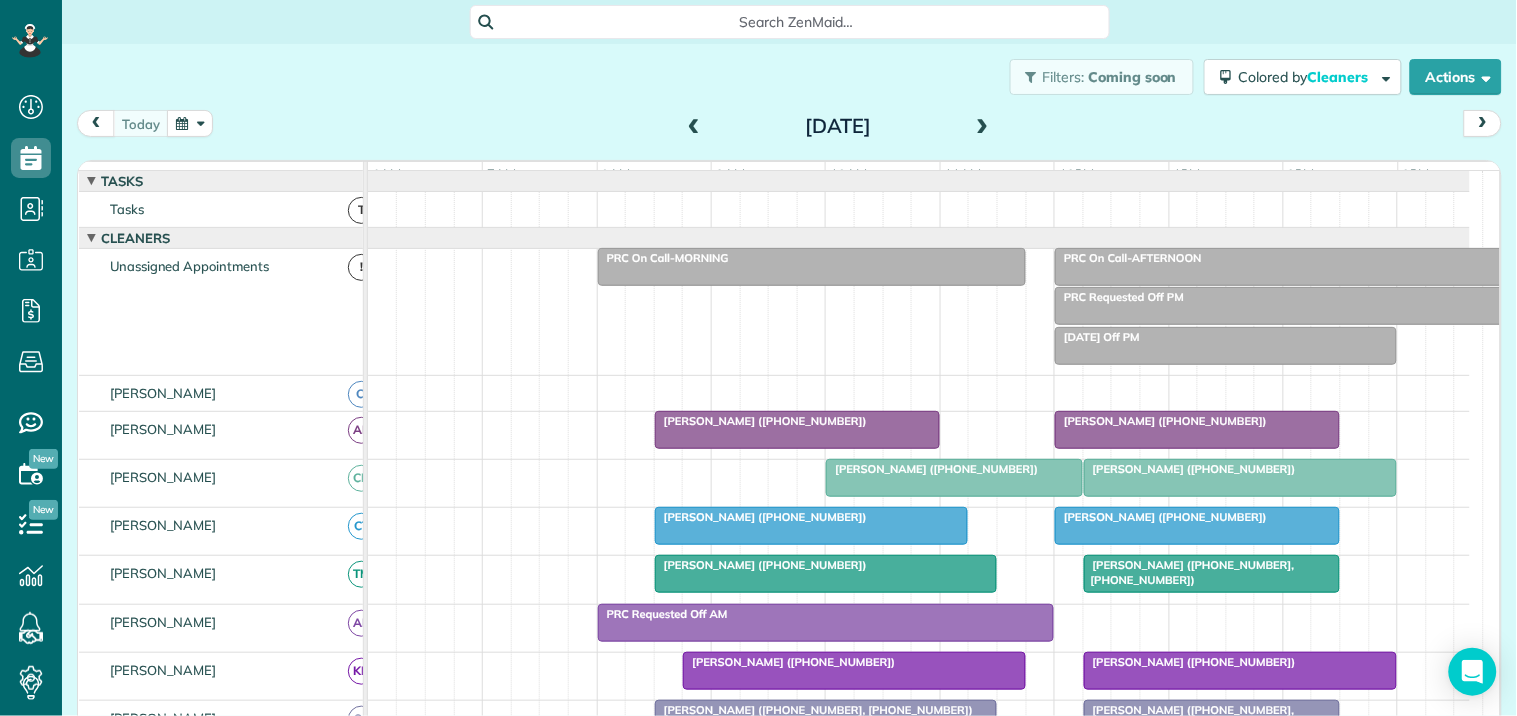 click at bounding box center (190, 123) 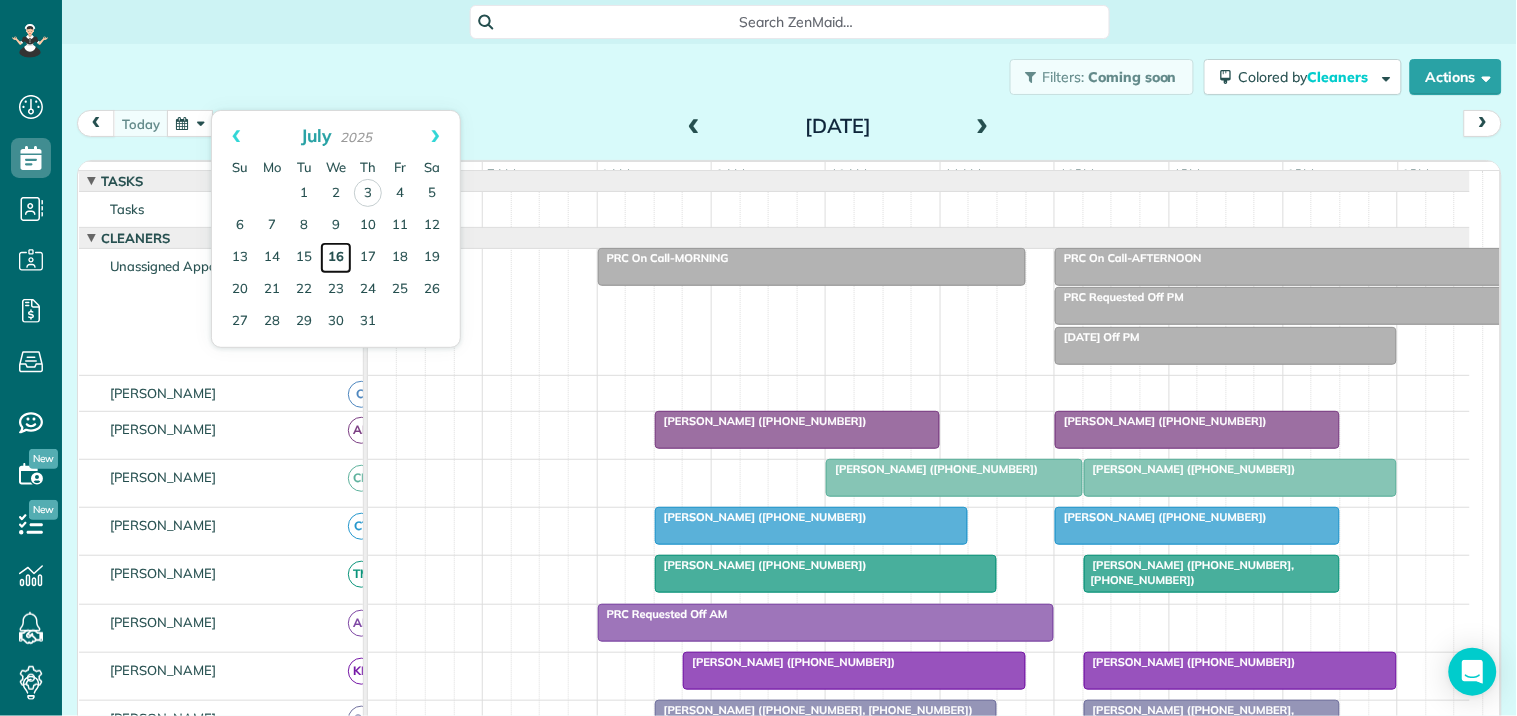 click on "16" at bounding box center (336, 258) 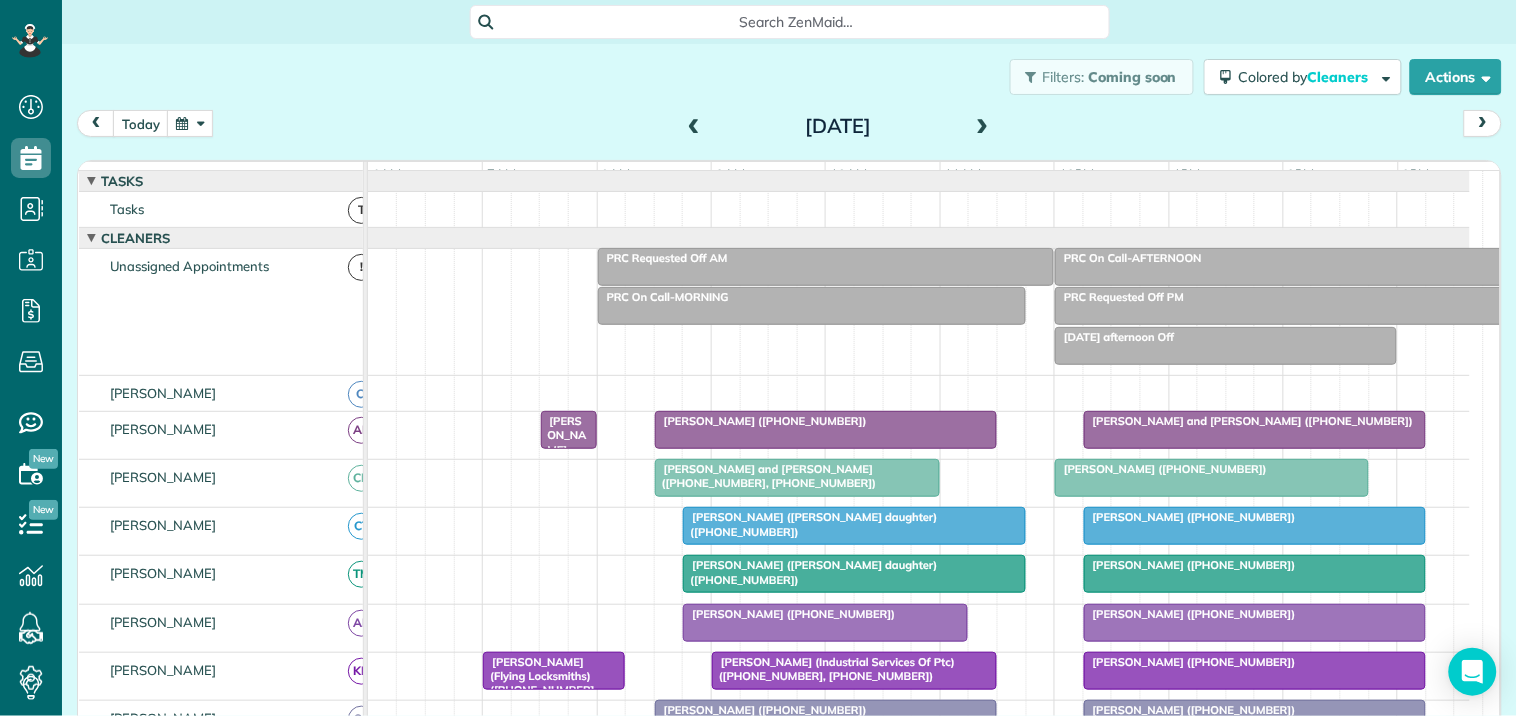 scroll, scrollTop: 443, scrollLeft: 0, axis: vertical 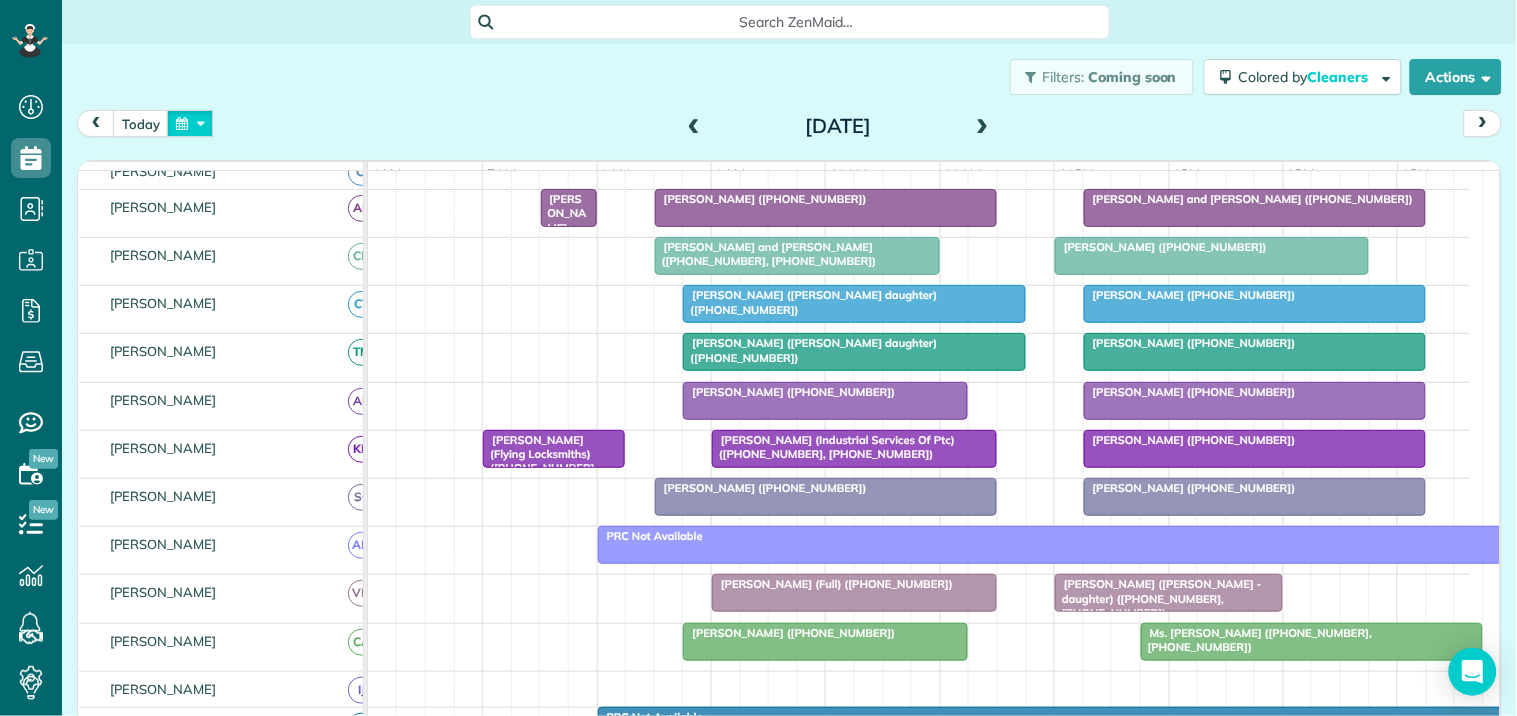 click at bounding box center (190, 123) 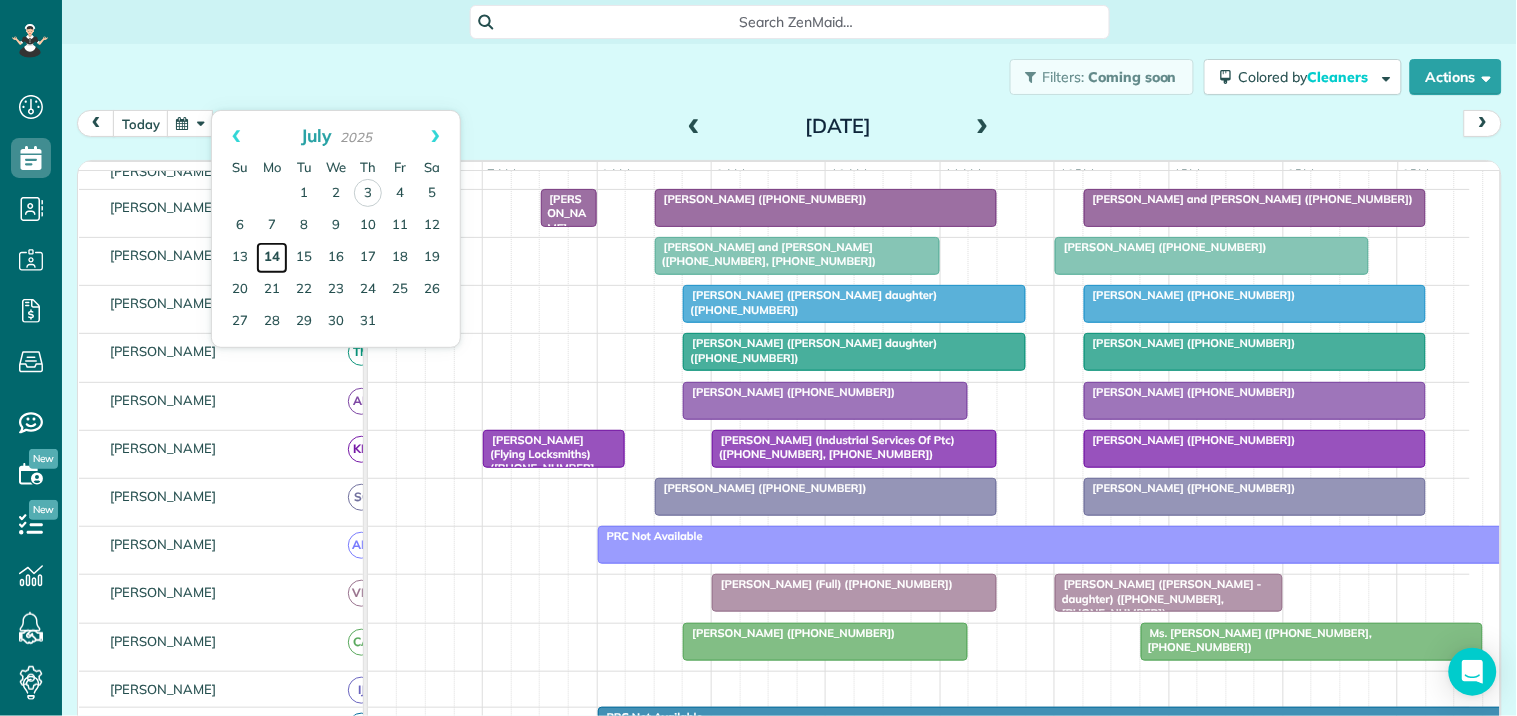 click on "14" at bounding box center (272, 258) 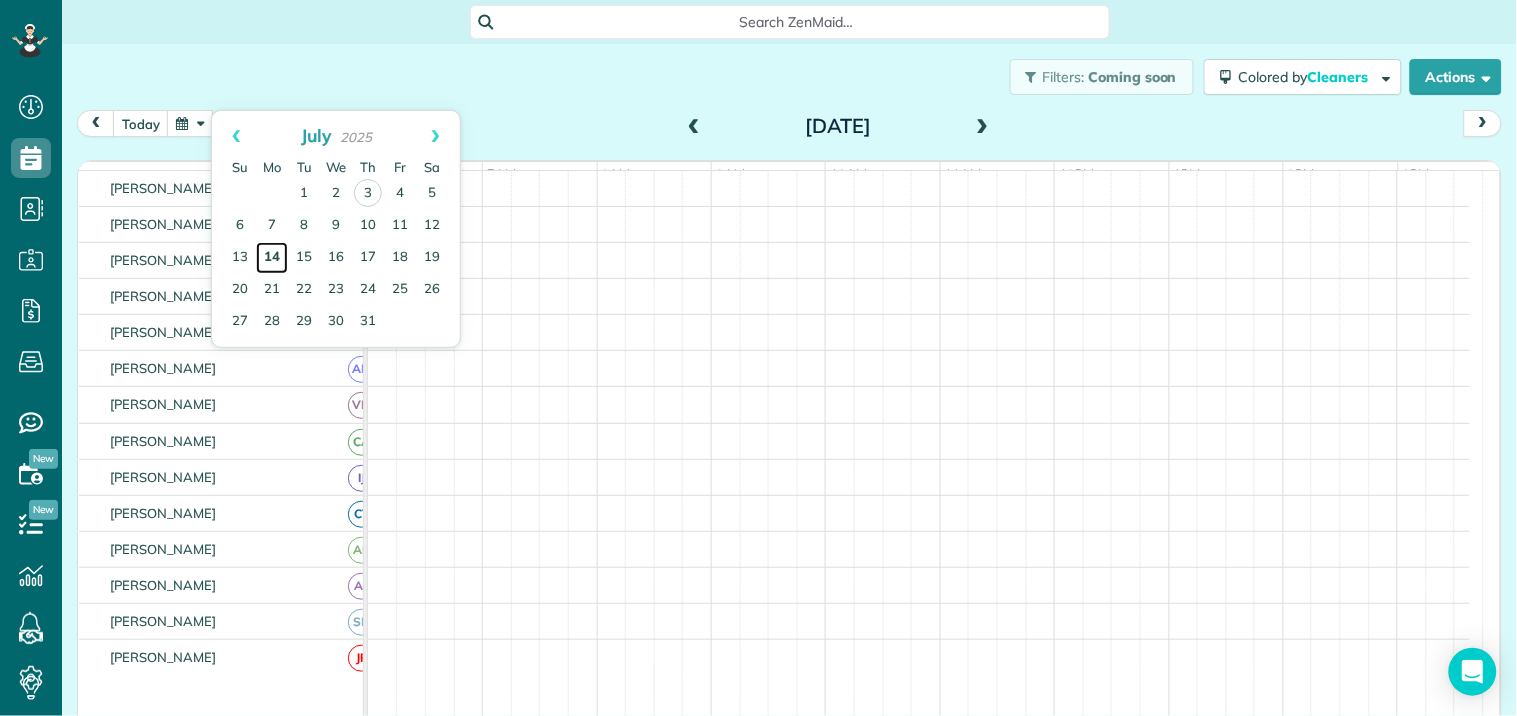 scroll, scrollTop: 131, scrollLeft: 0, axis: vertical 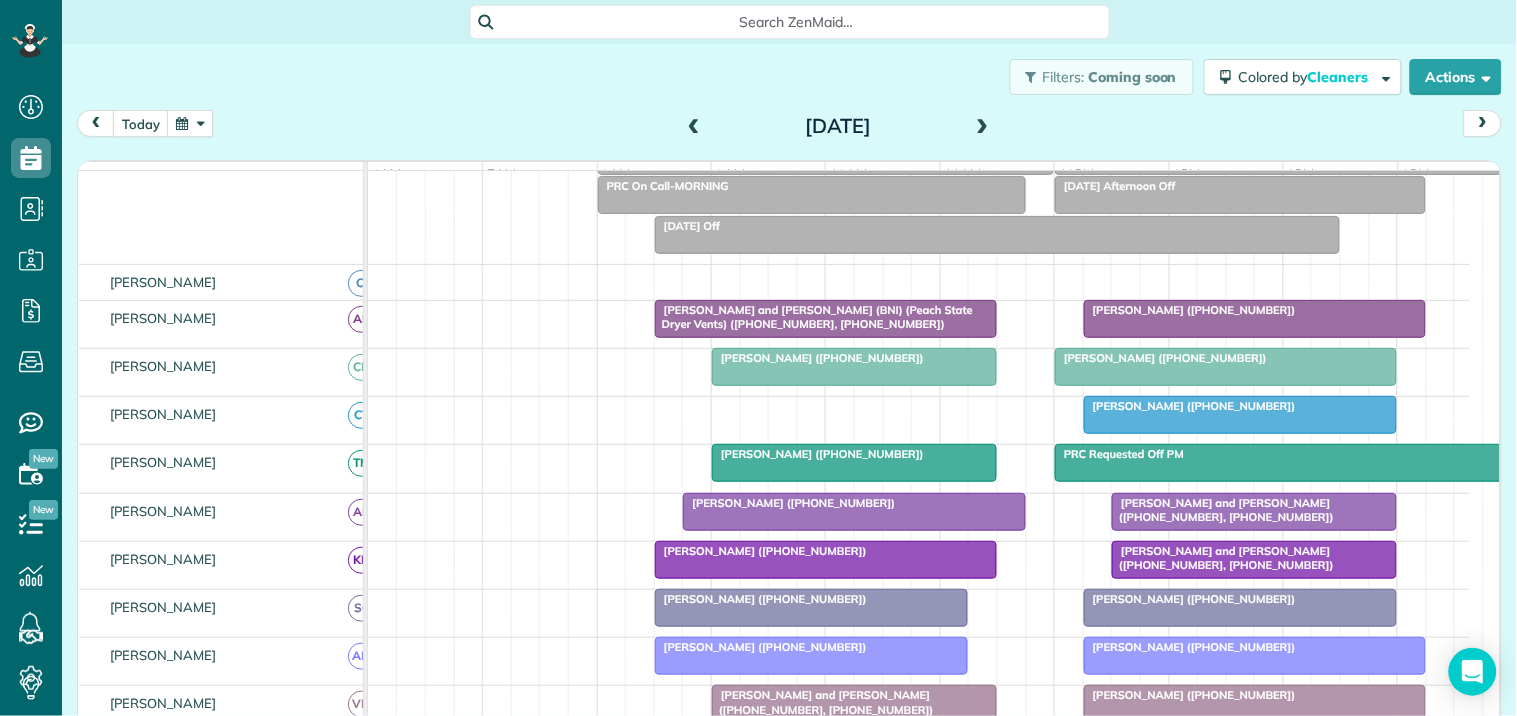 click at bounding box center [983, 127] 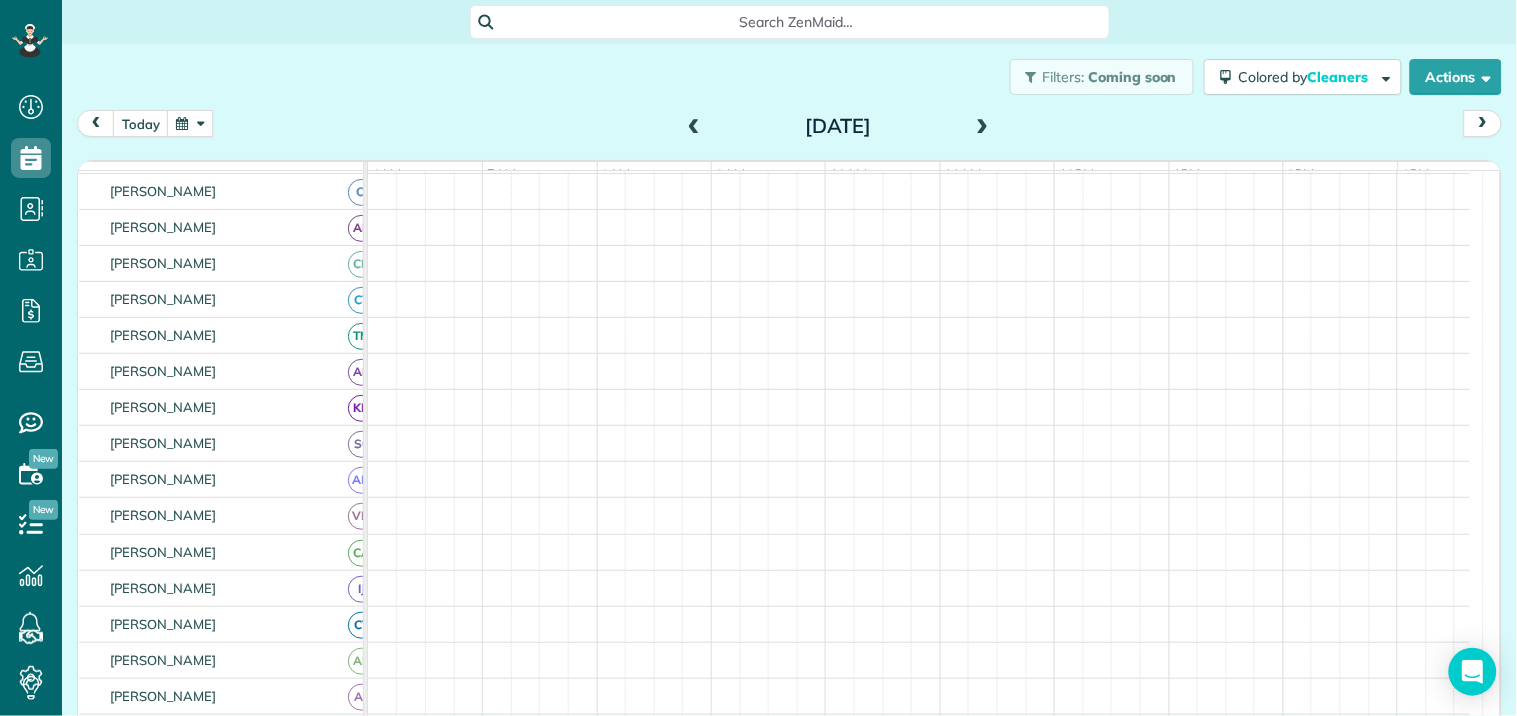 scroll, scrollTop: 20, scrollLeft: 0, axis: vertical 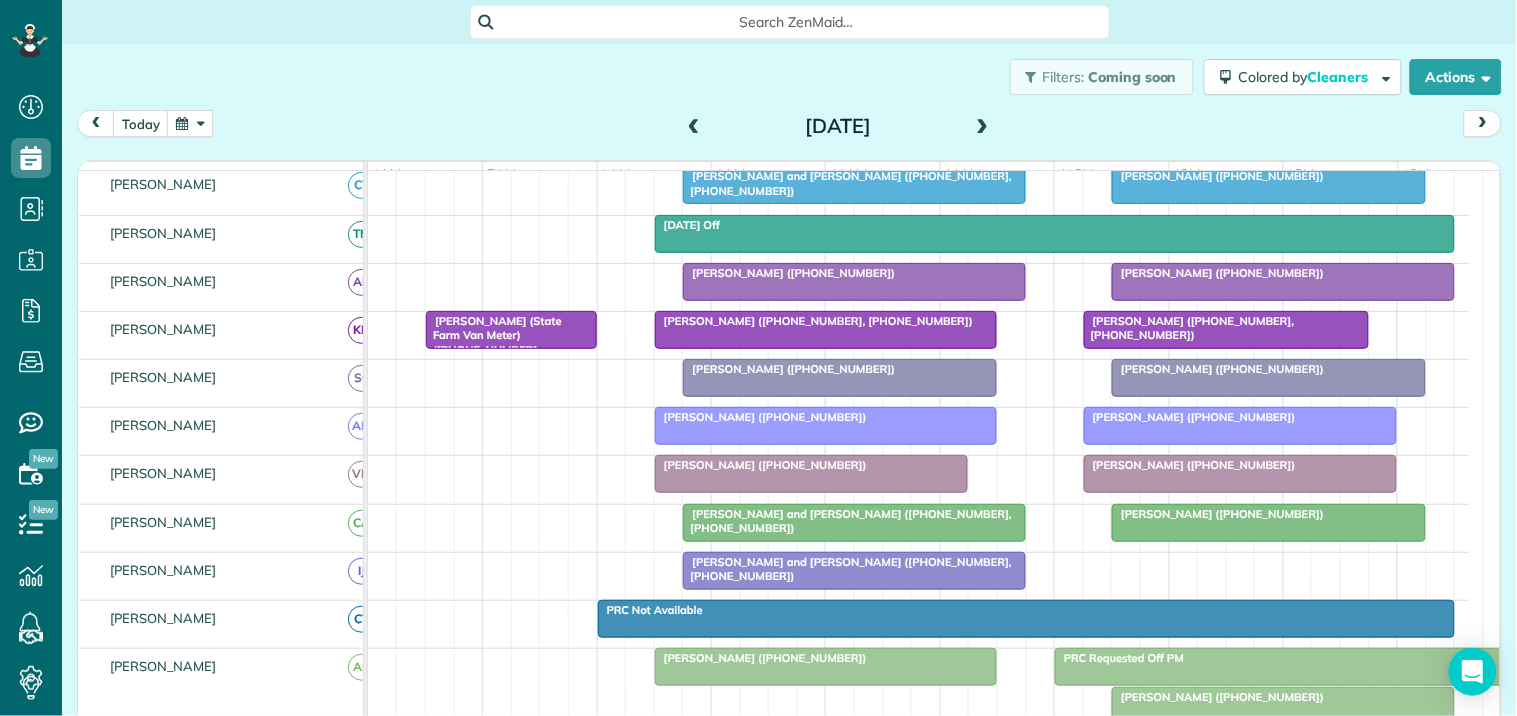 click at bounding box center [983, 127] 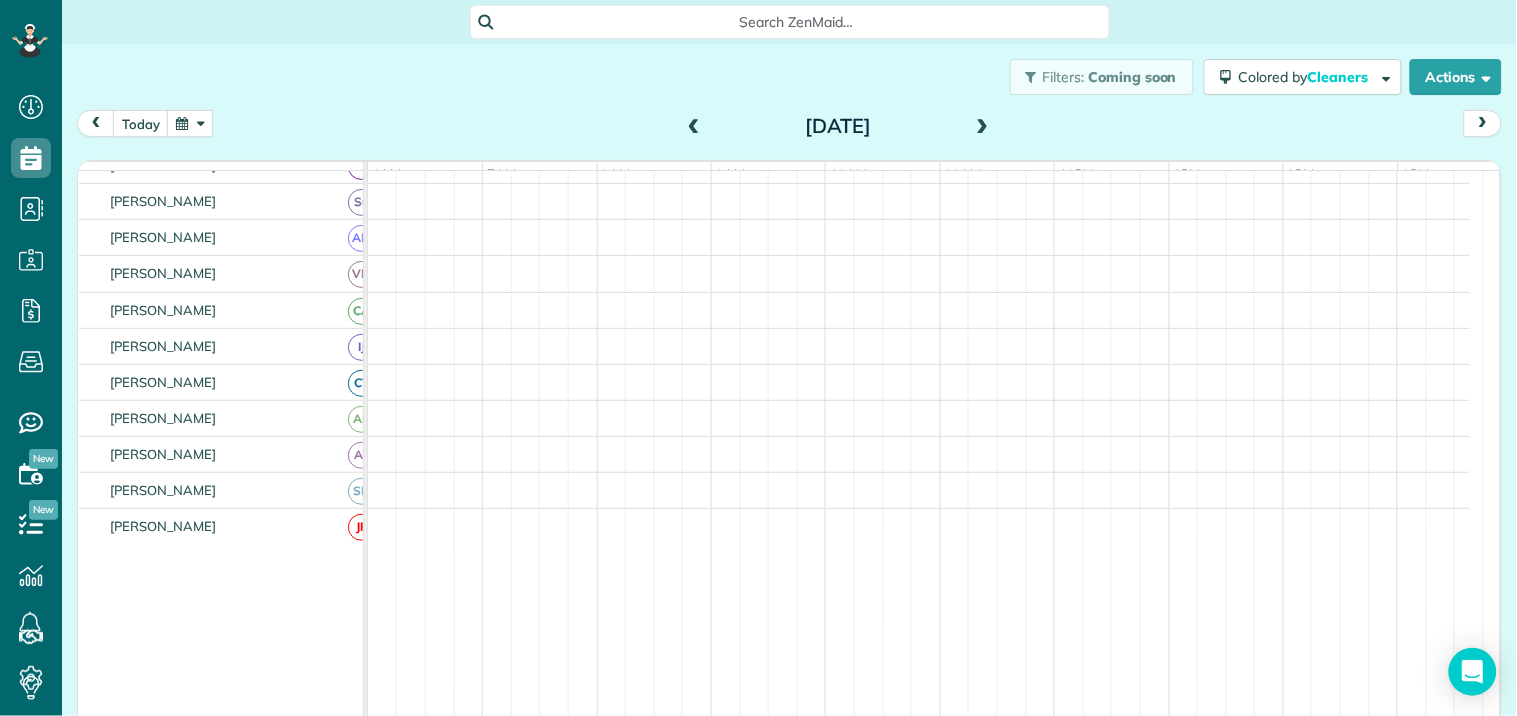 scroll, scrollTop: 214, scrollLeft: 0, axis: vertical 